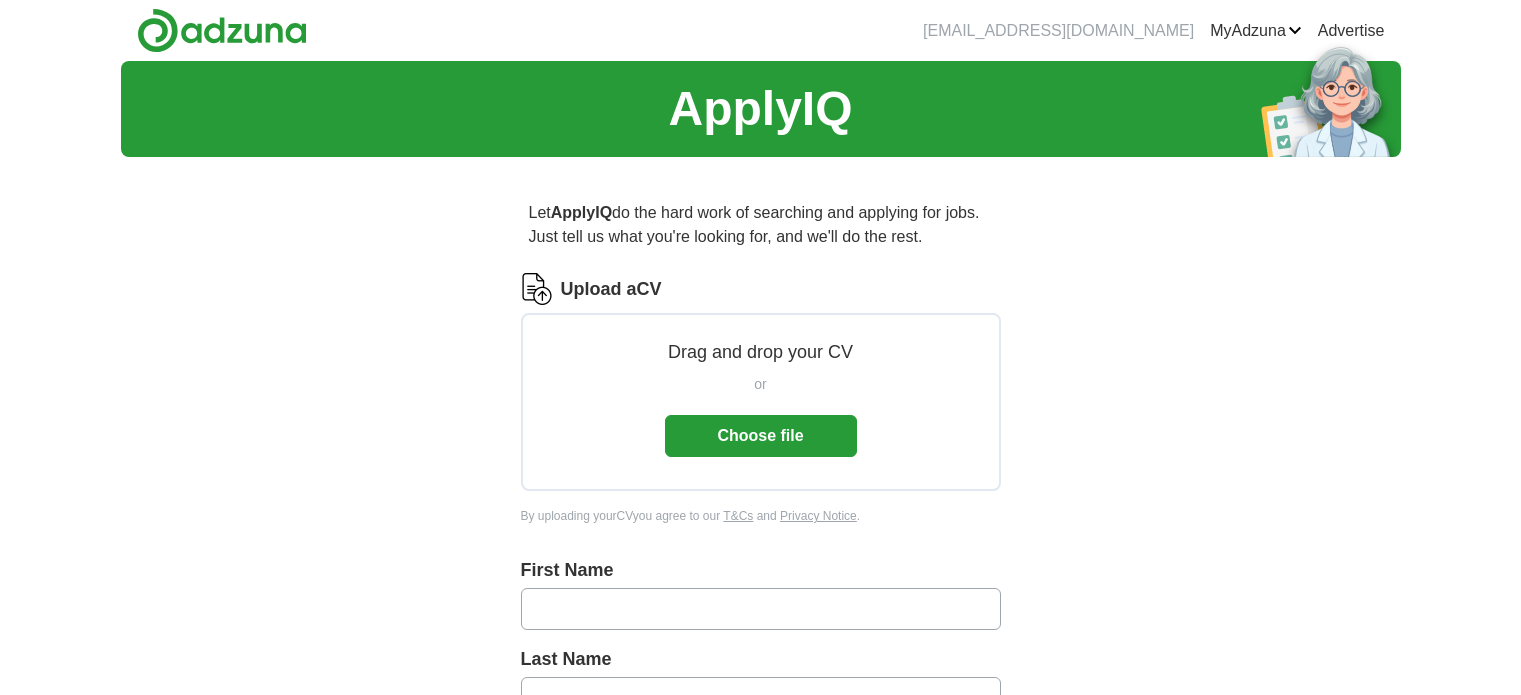 scroll, scrollTop: 0, scrollLeft: 0, axis: both 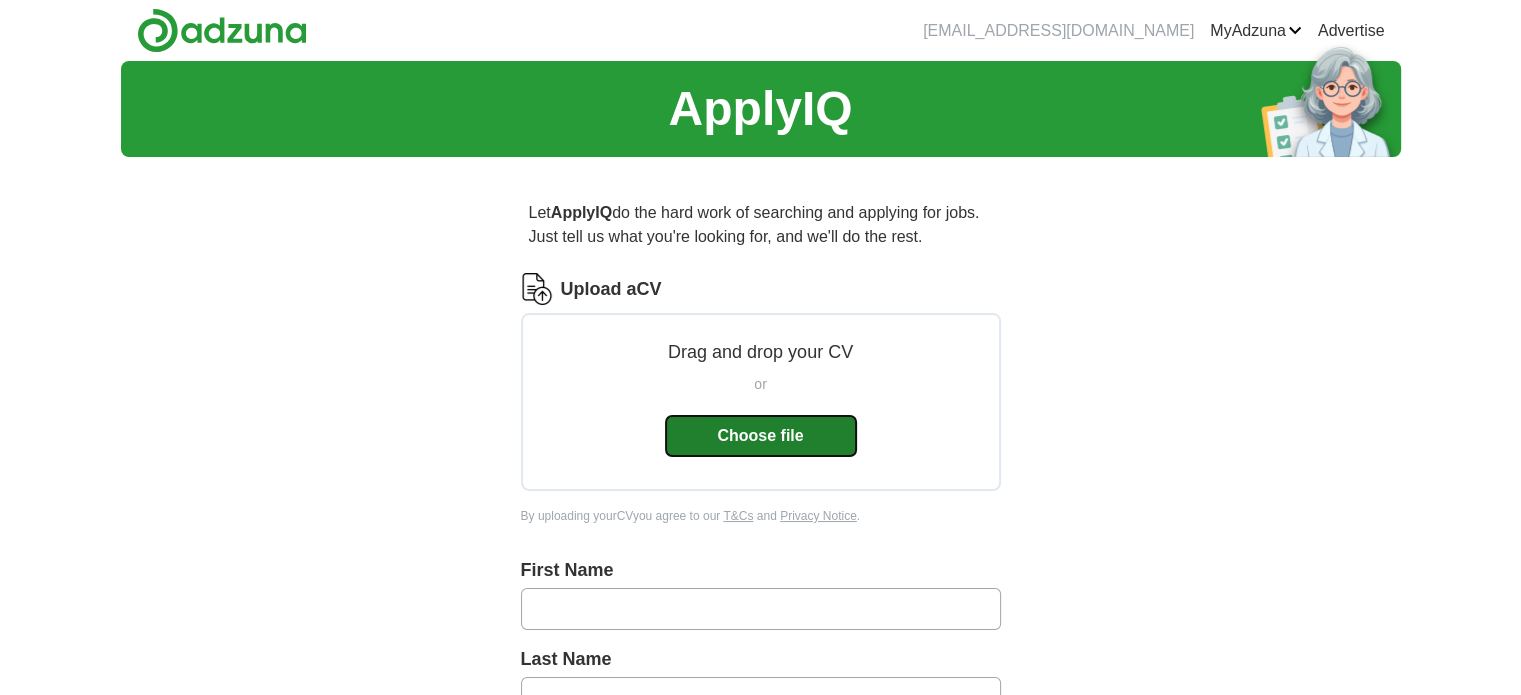 click on "Choose file" at bounding box center [761, 436] 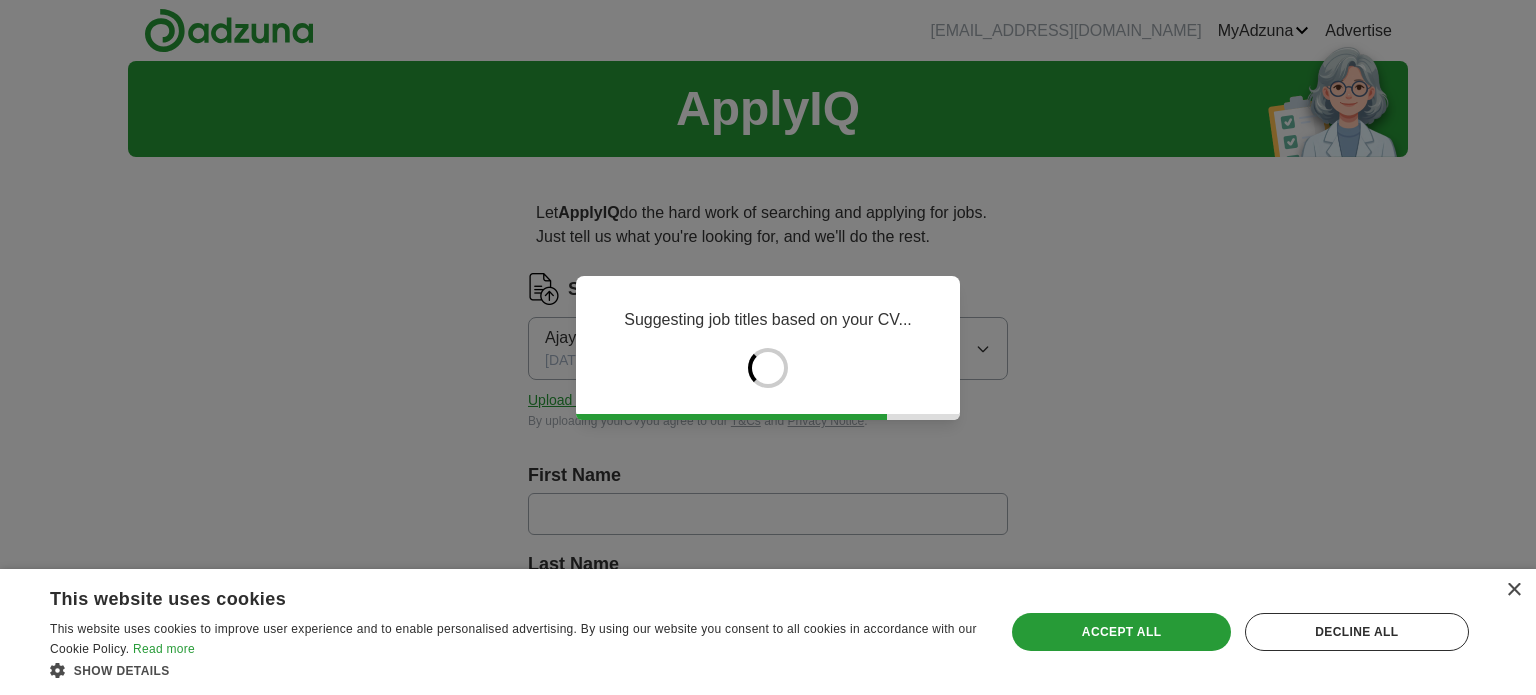 type on "****" 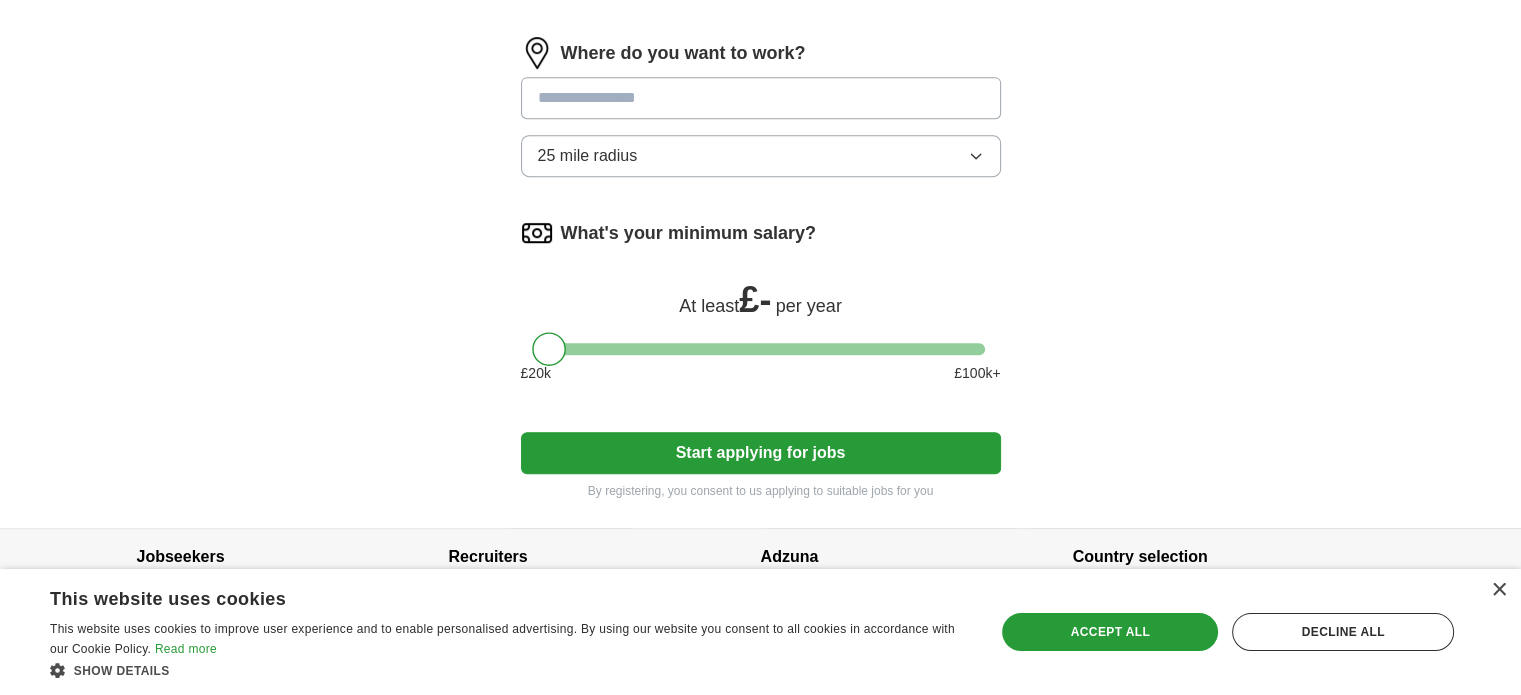 scroll, scrollTop: 1100, scrollLeft: 0, axis: vertical 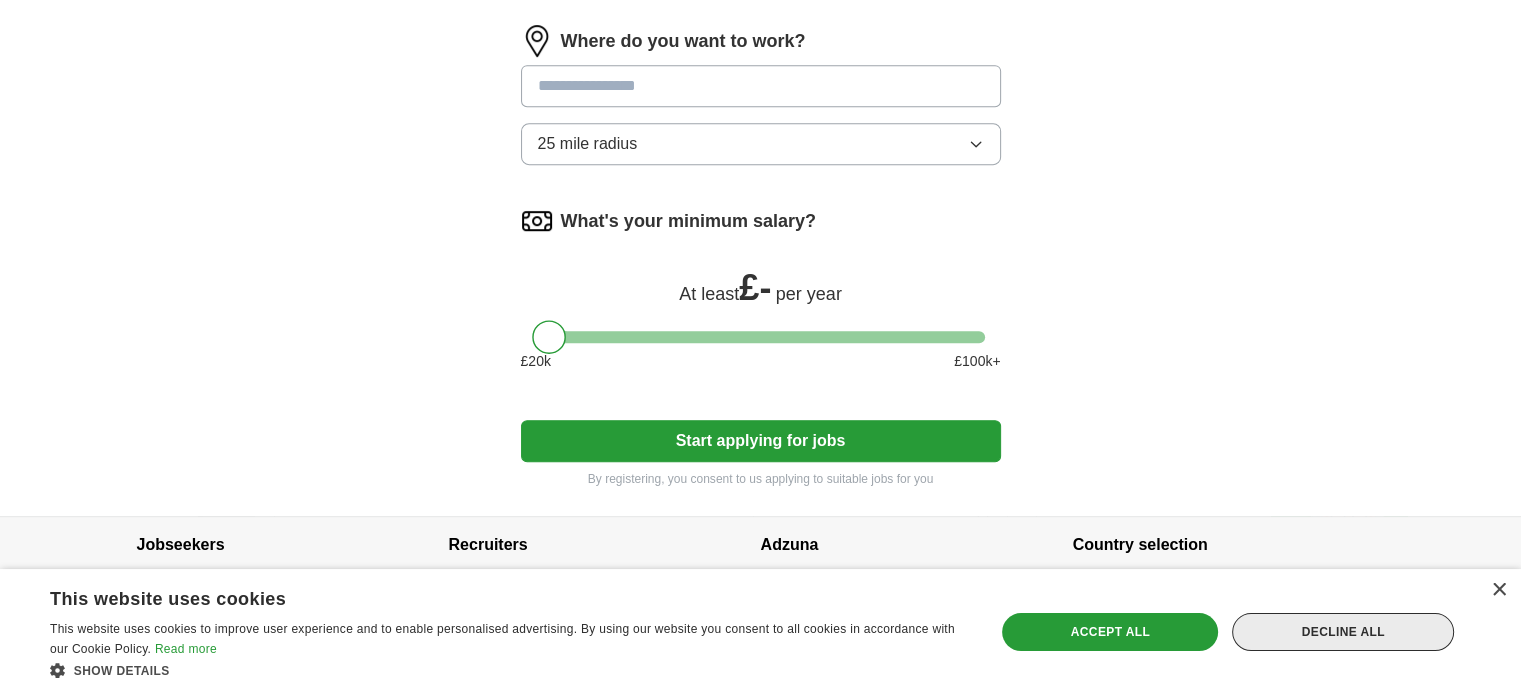 click on "Decline all" at bounding box center (1343, 632) 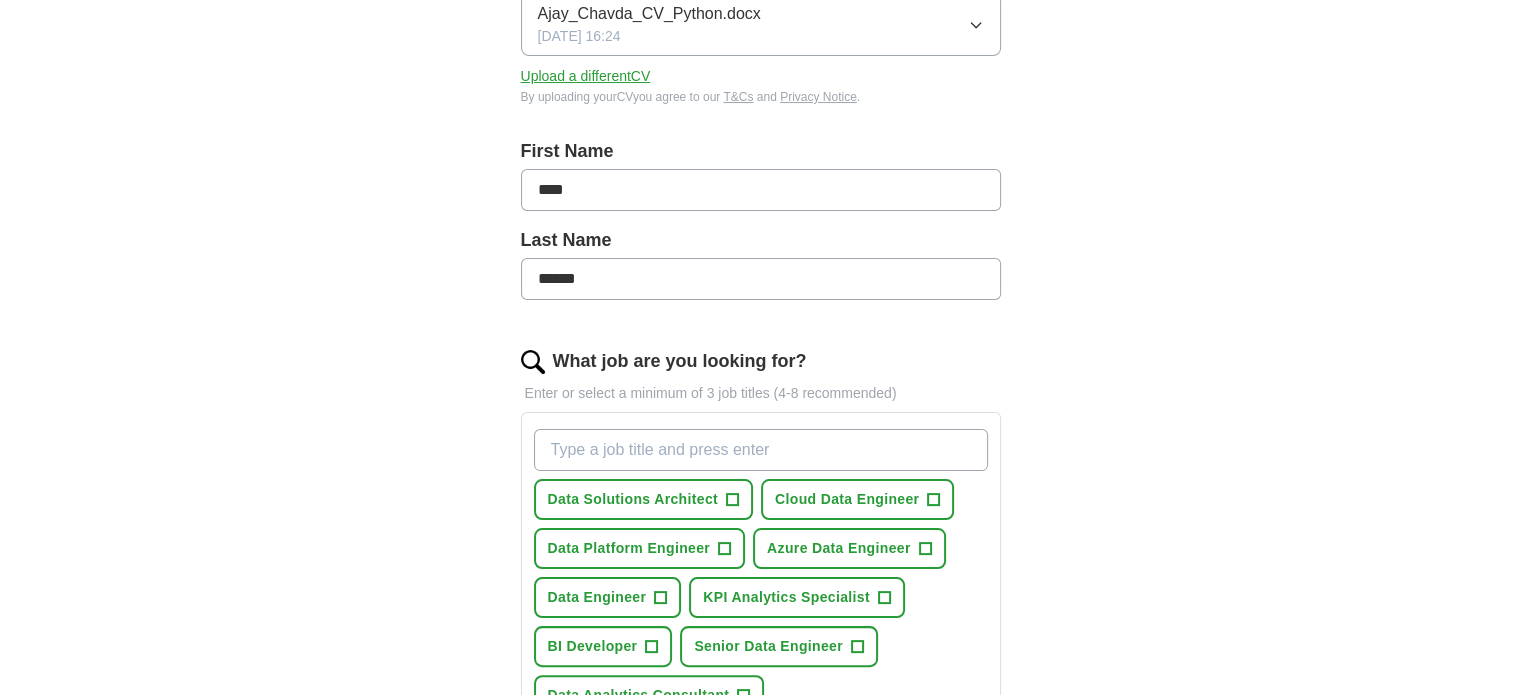 scroll, scrollTop: 500, scrollLeft: 0, axis: vertical 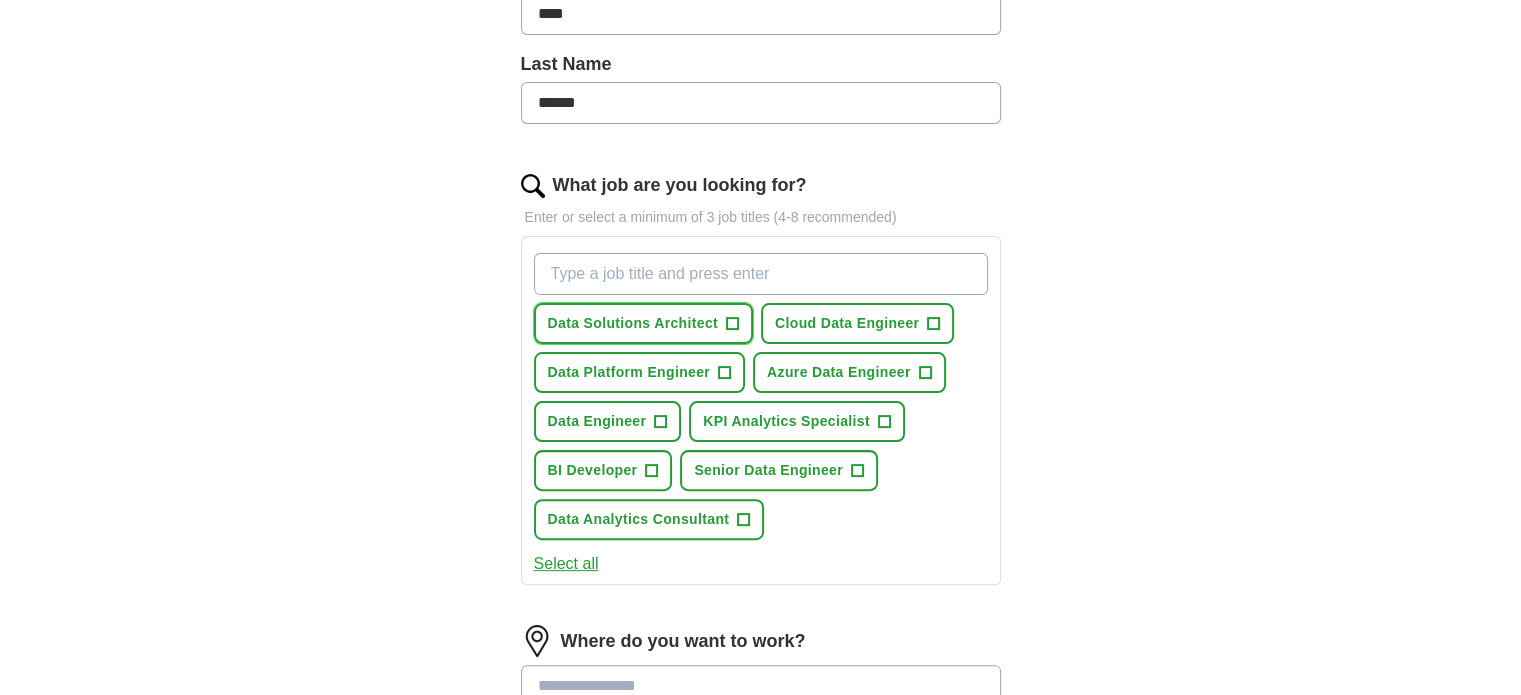 click on "+" at bounding box center (732, 324) 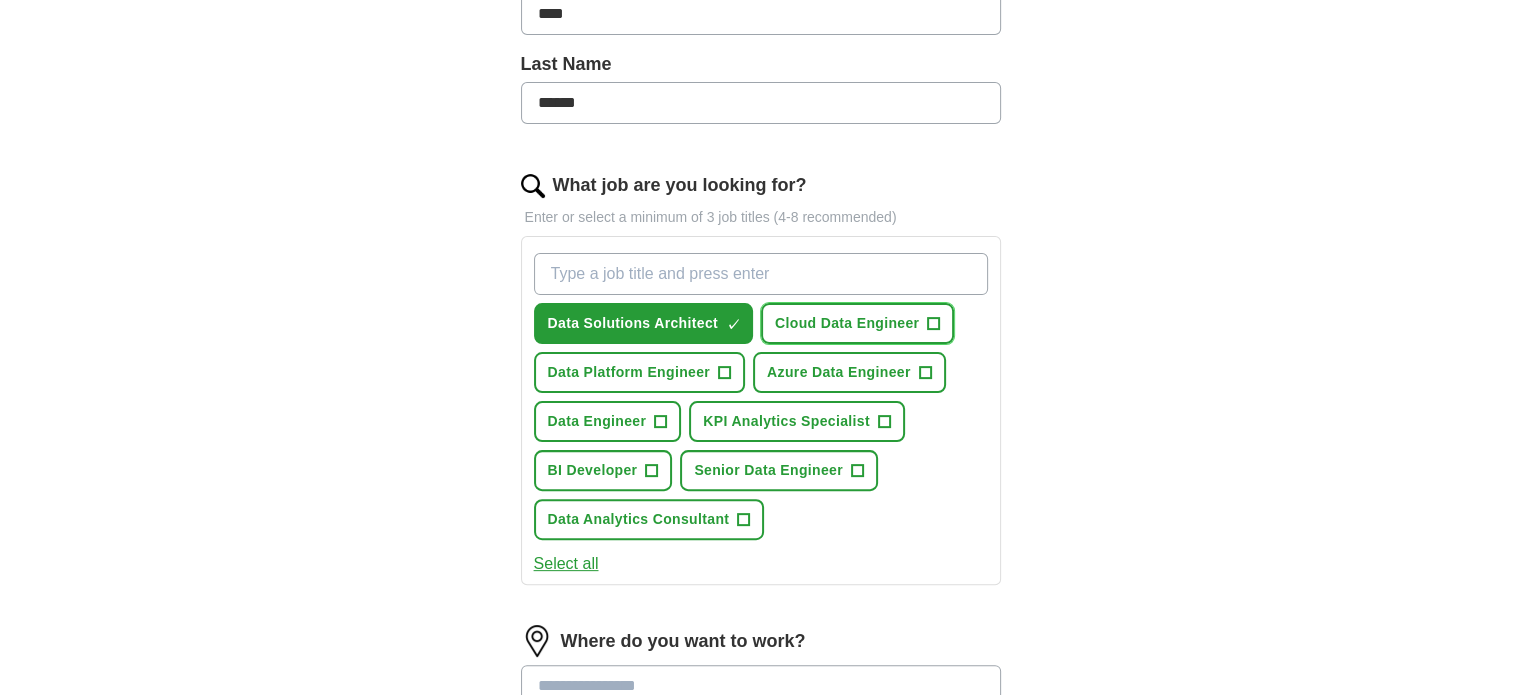click on "Cloud Data Engineer" at bounding box center (847, 323) 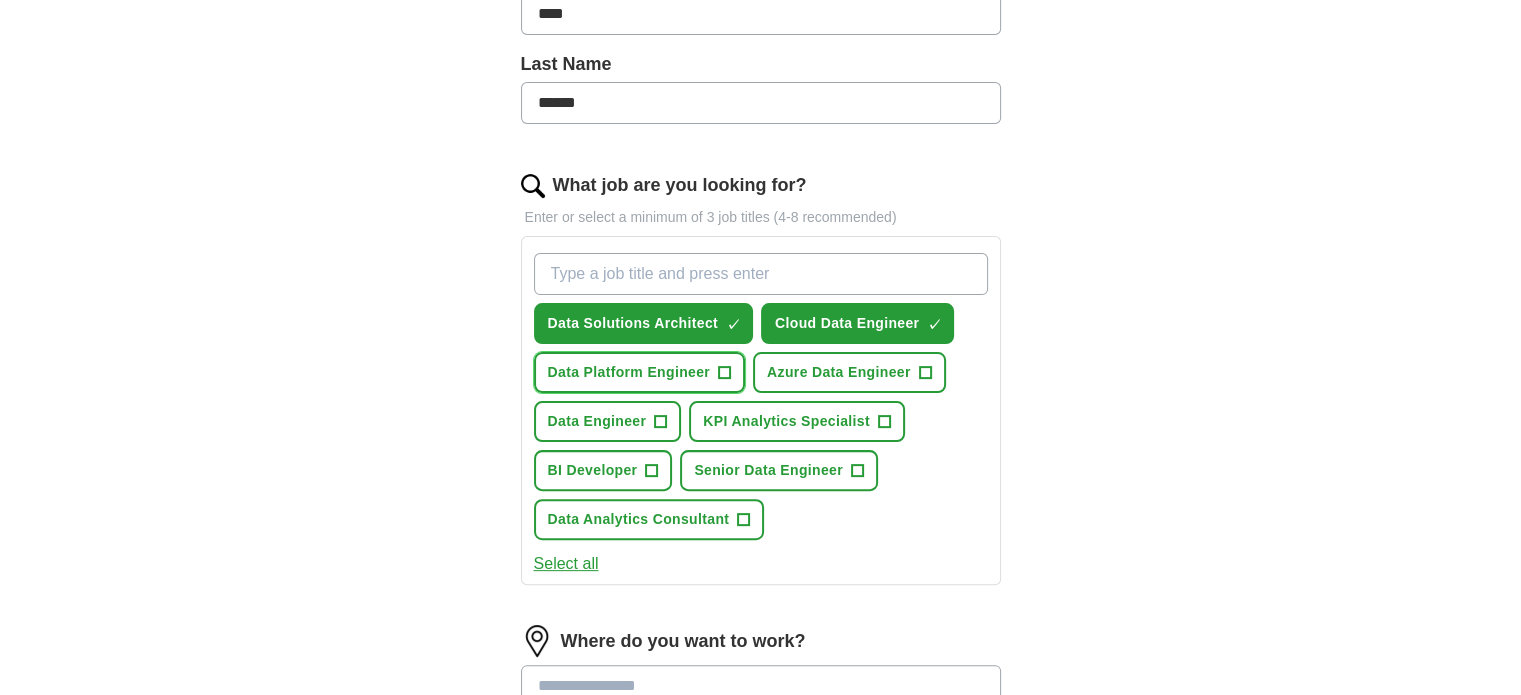 click on "Data Platform Engineer" at bounding box center [629, 372] 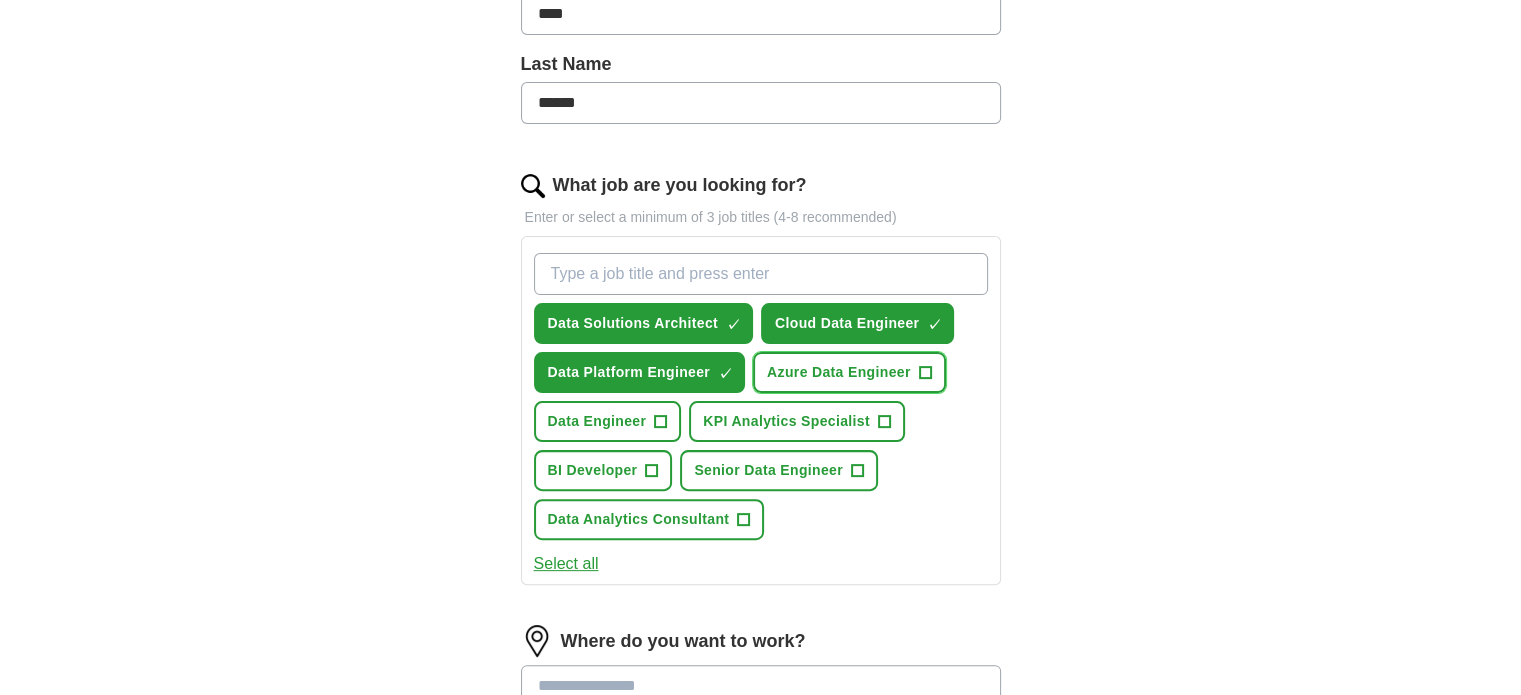 click on "Azure Data Engineer" at bounding box center [839, 372] 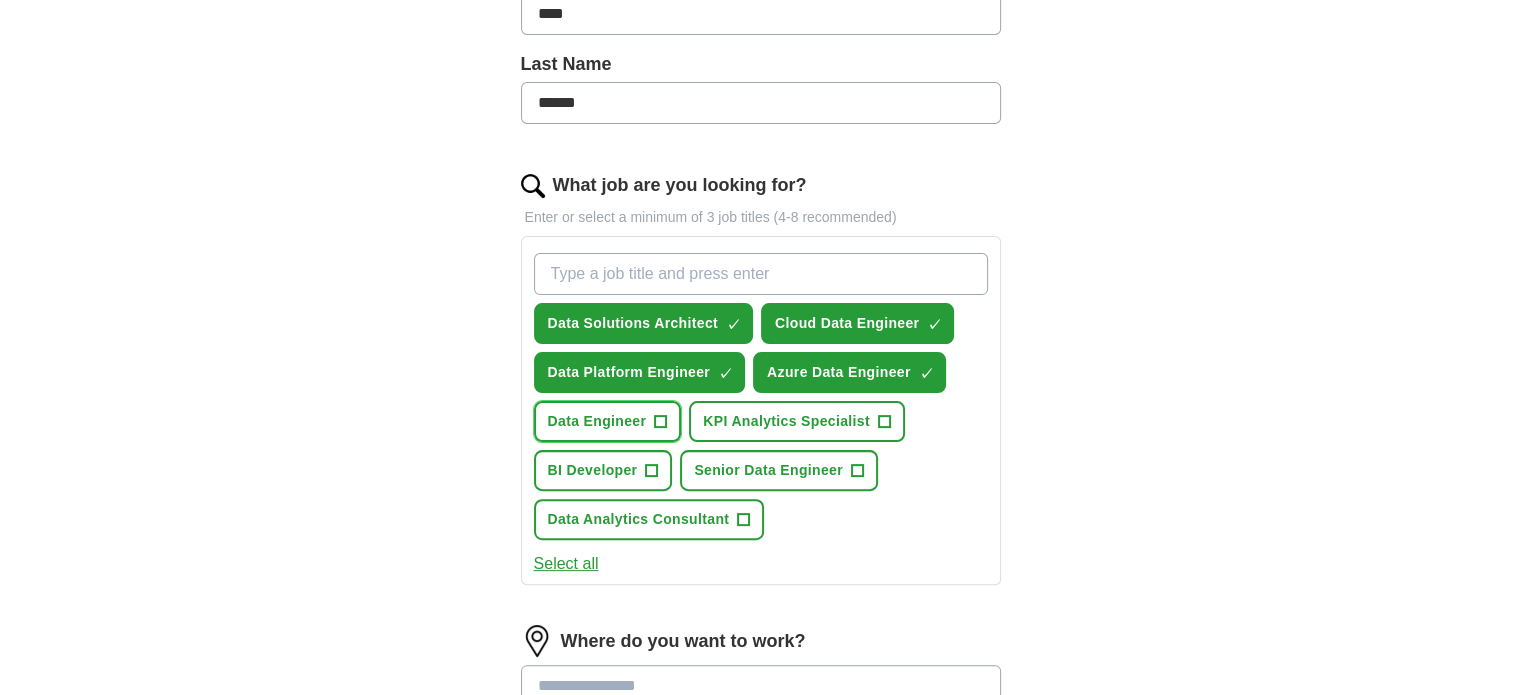 click on "Data Engineer" at bounding box center [597, 421] 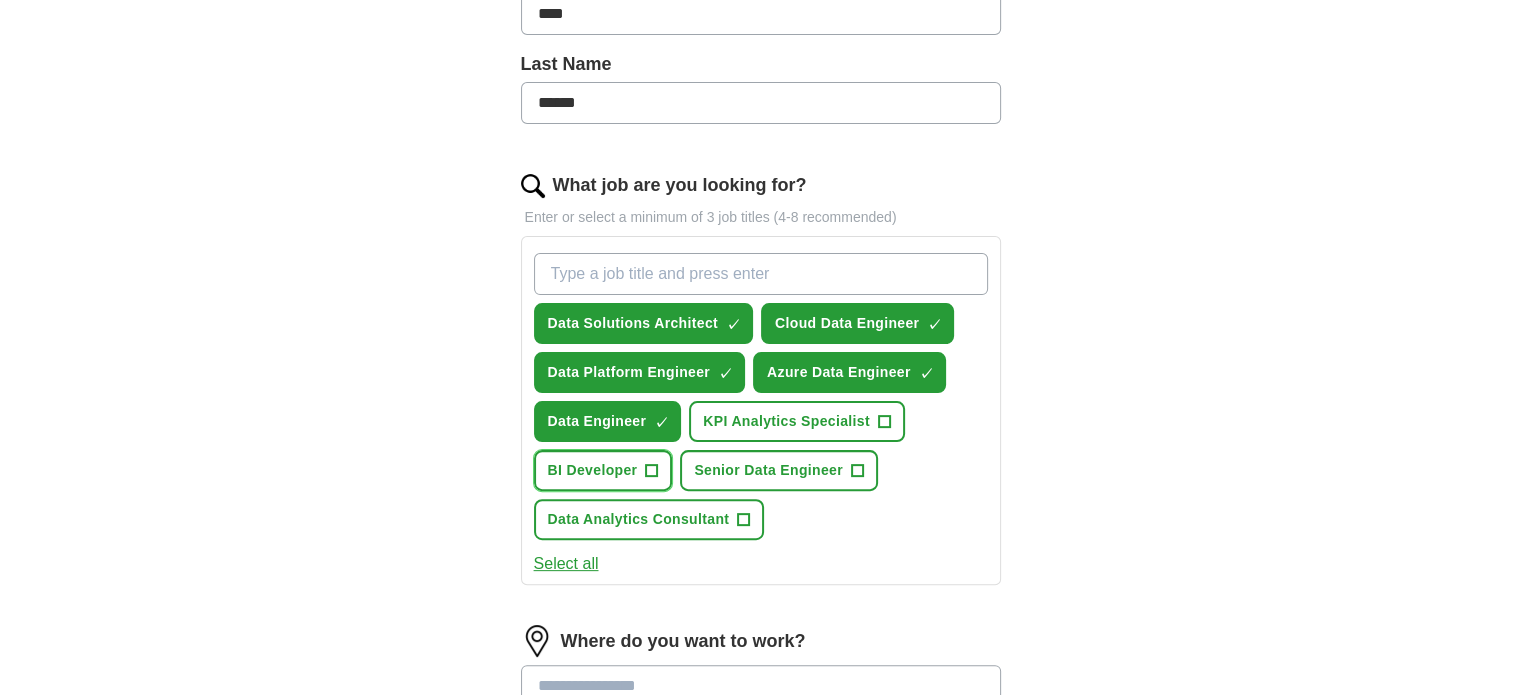 click on "BI Developer" at bounding box center (593, 470) 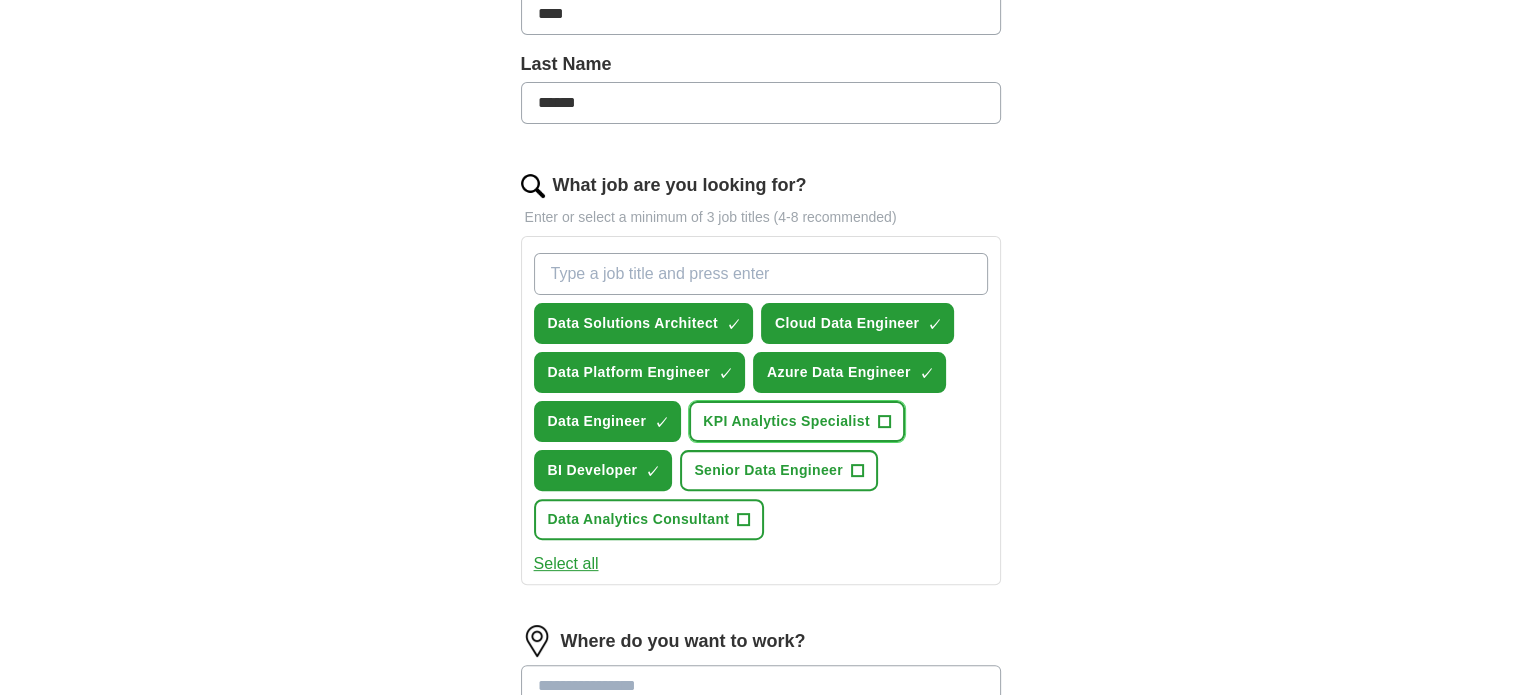 click on "KPI Analytics Specialist" at bounding box center (786, 421) 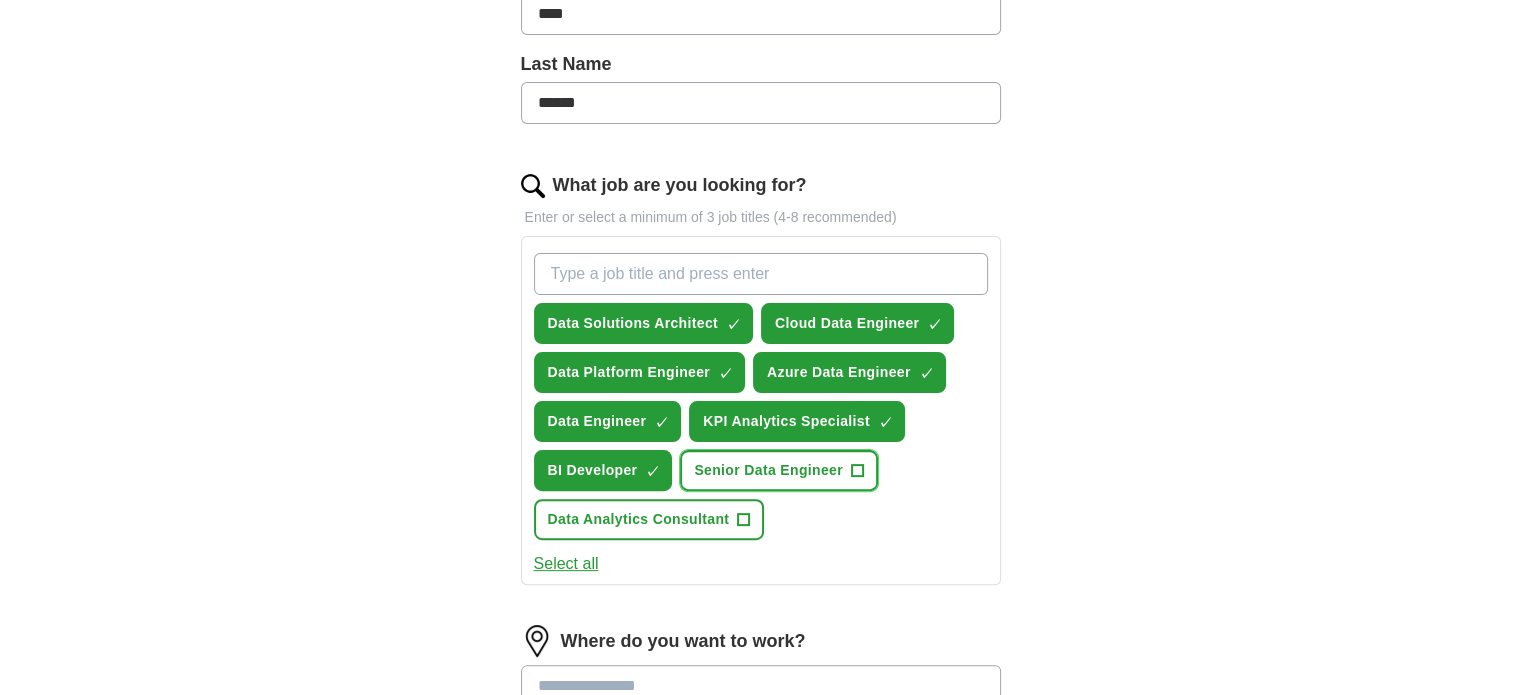 click on "Senior Data Engineer" at bounding box center (768, 470) 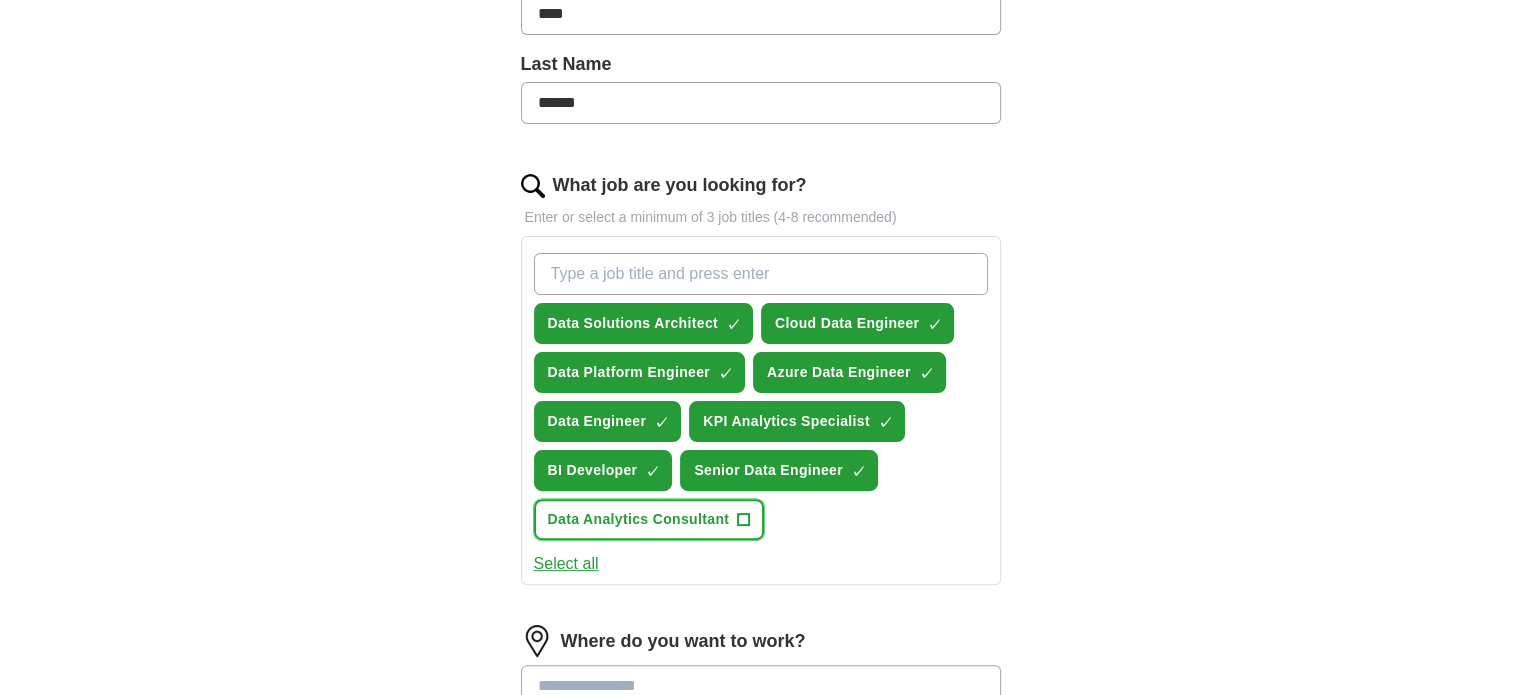 click on "Data Analytics Consultant +" at bounding box center (649, 519) 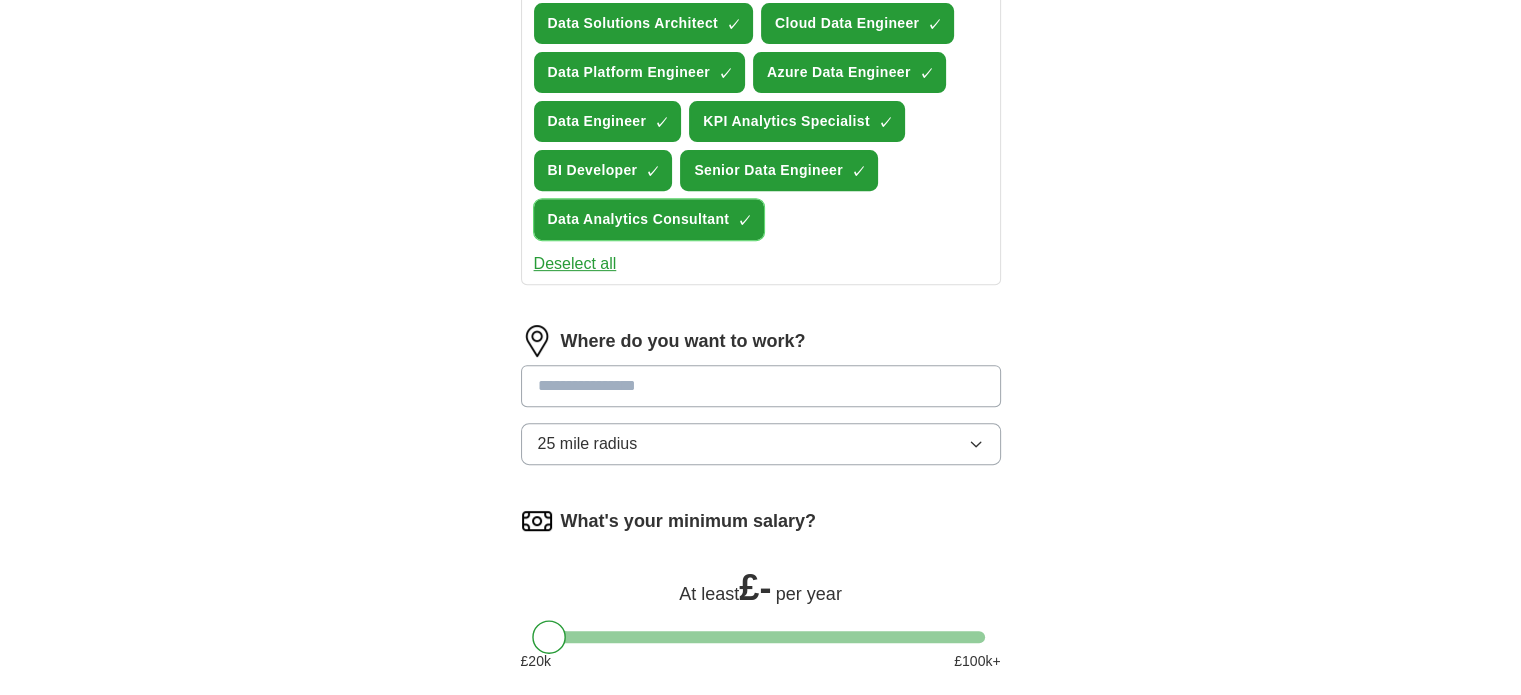 scroll, scrollTop: 1000, scrollLeft: 0, axis: vertical 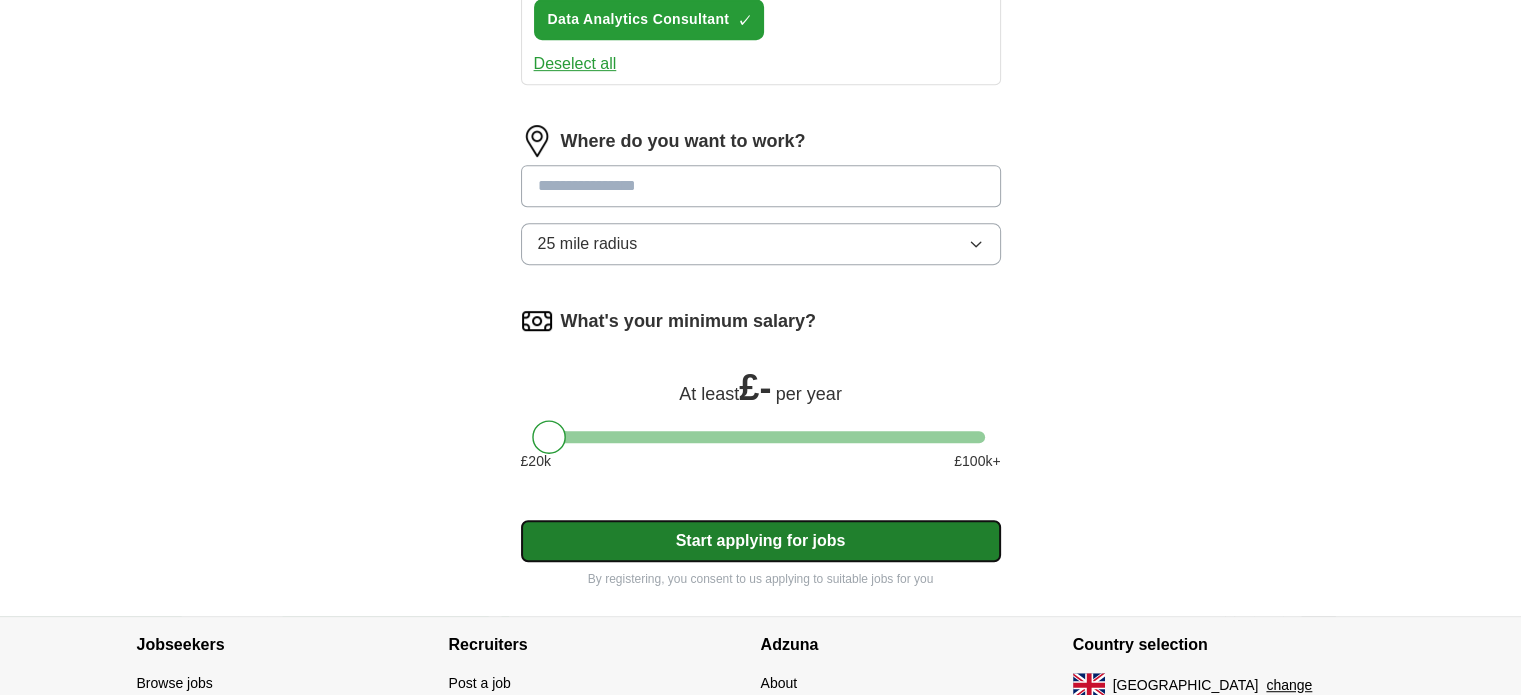 click on "Start applying for jobs" at bounding box center (761, 541) 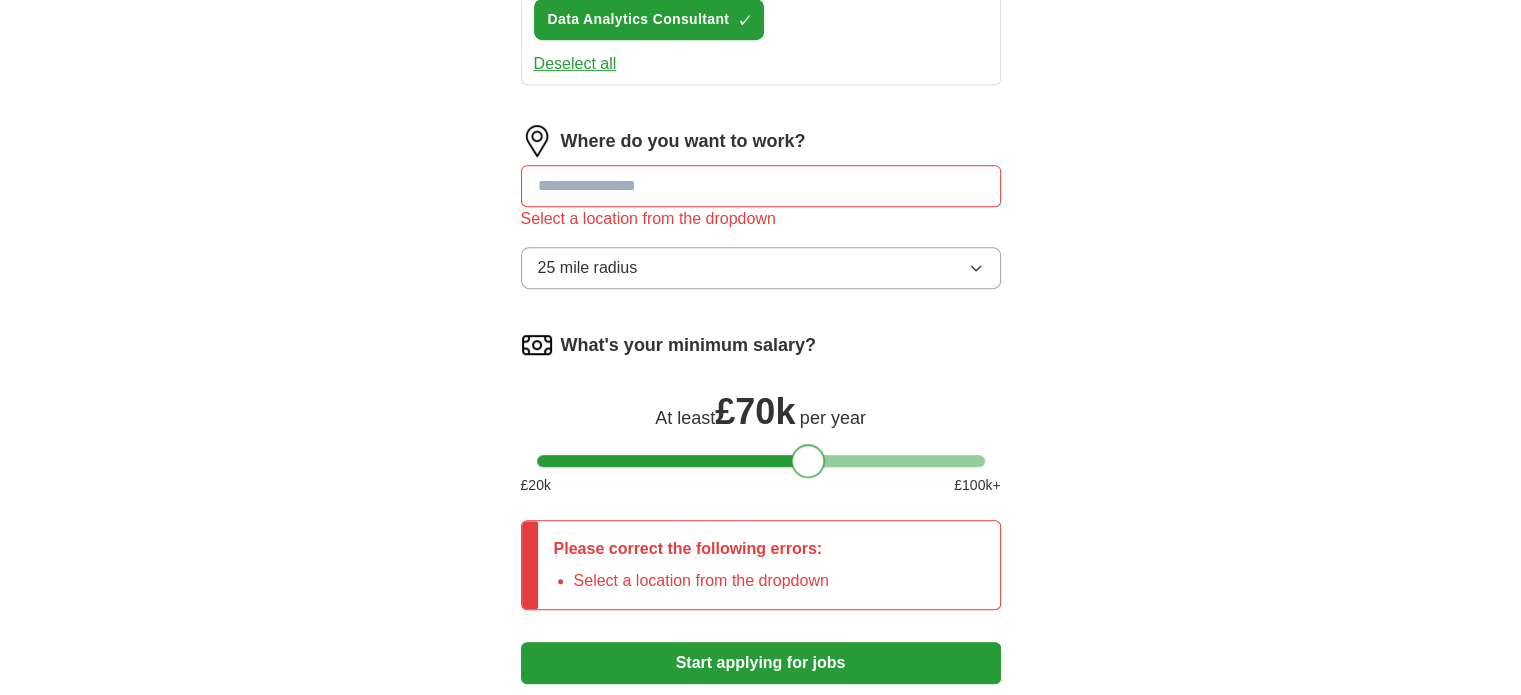 drag, startPoint x: 556, startPoint y: 455, endPoint x: 813, endPoint y: 457, distance: 257.00778 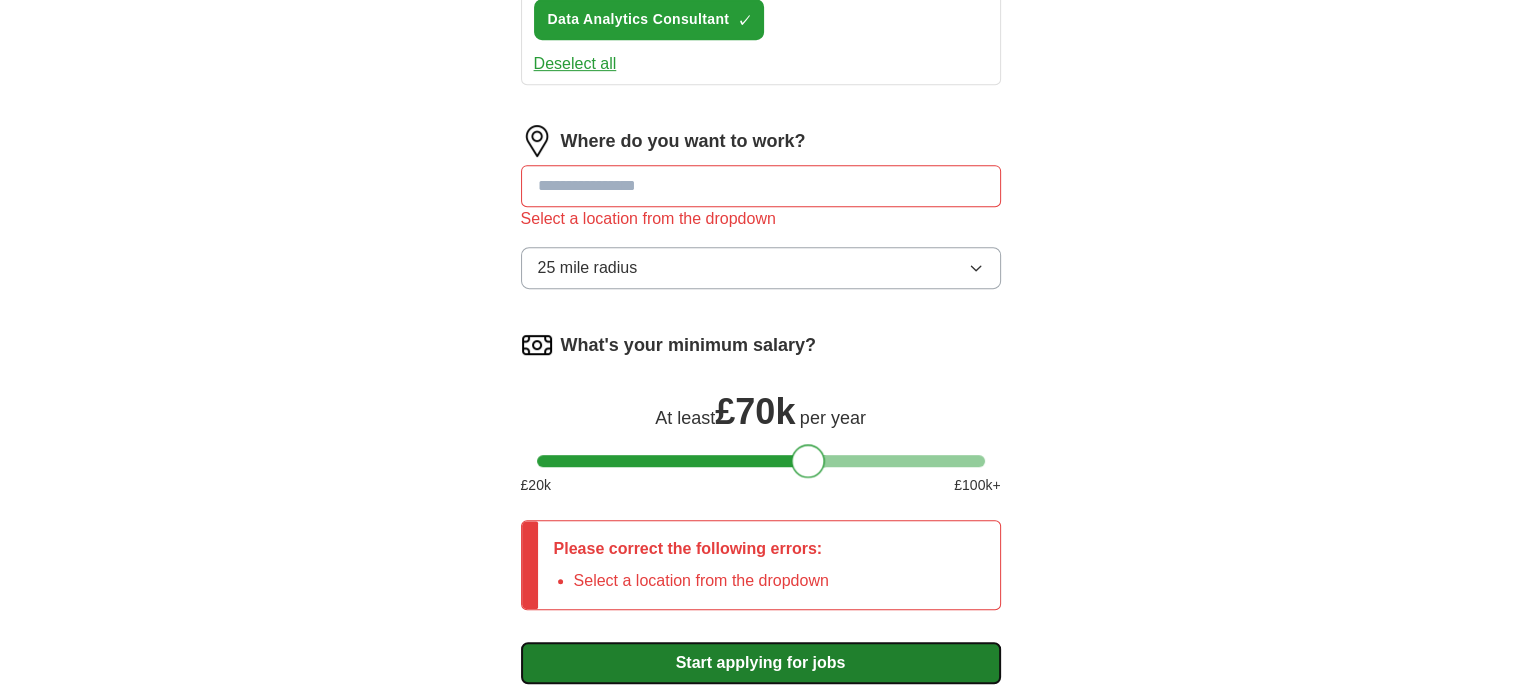 click on "Start applying for jobs" at bounding box center [761, 663] 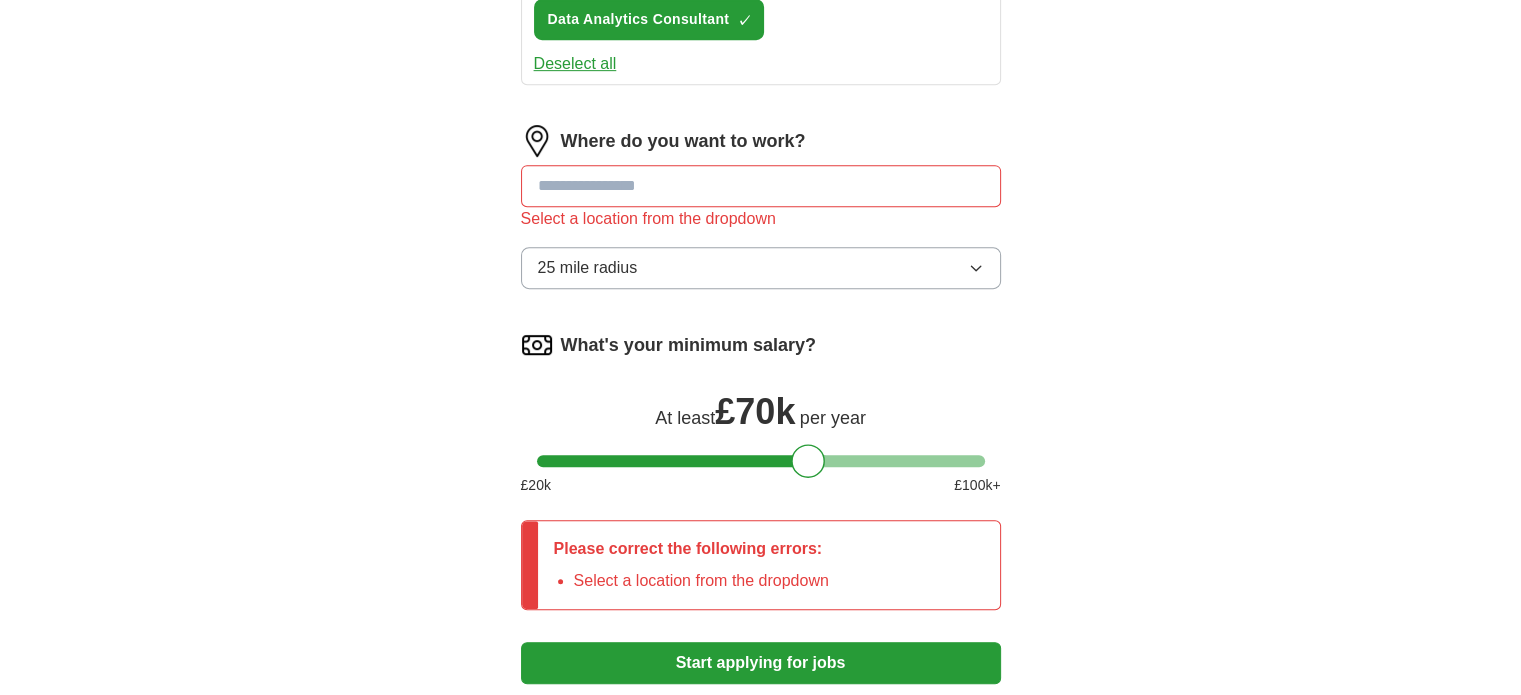 click at bounding box center (761, 186) 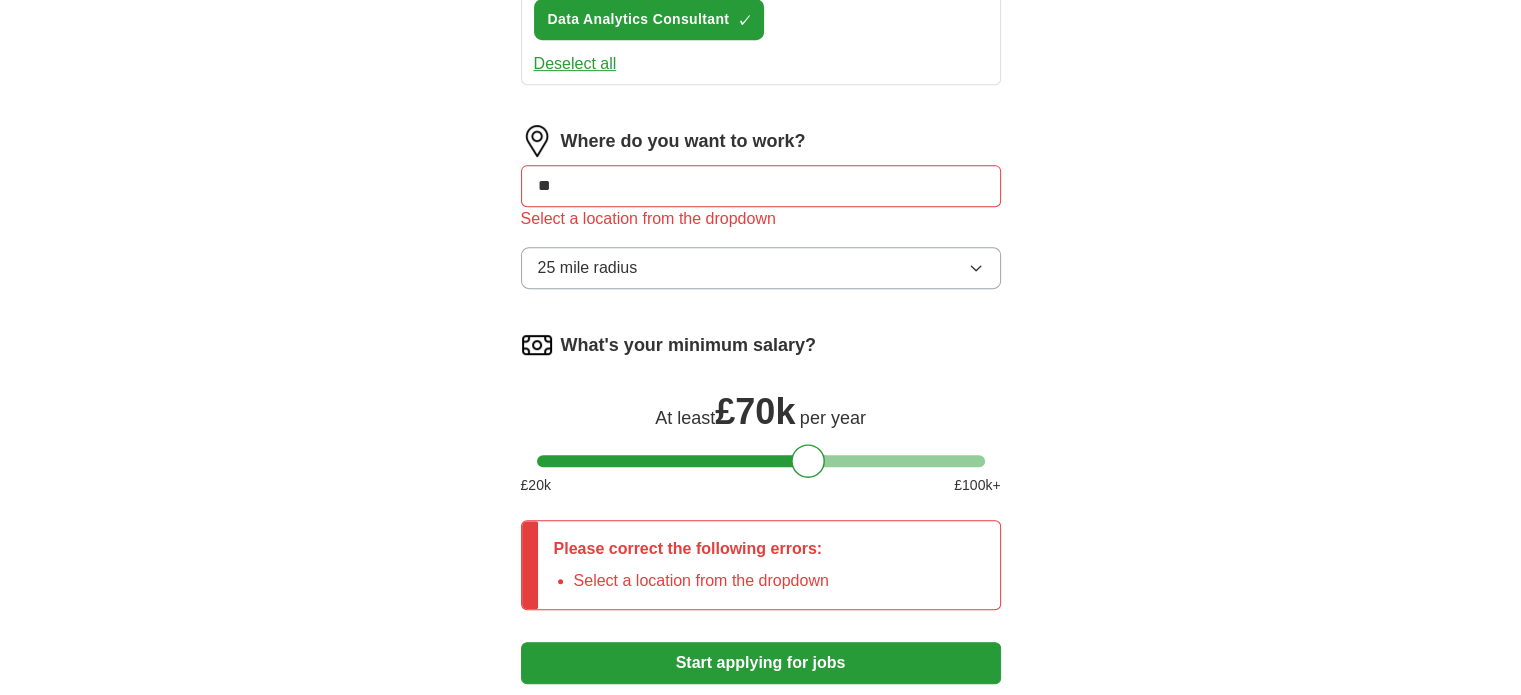 type on "***" 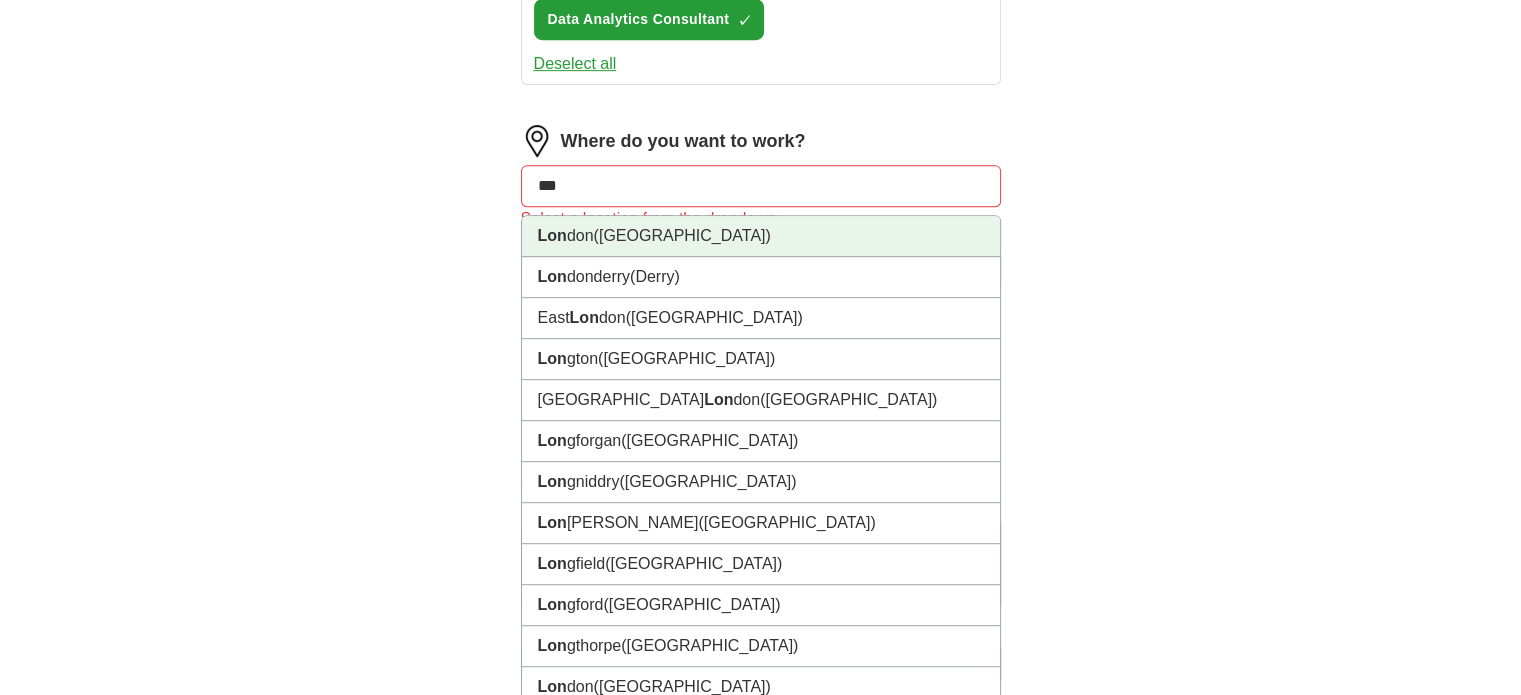 click on "([GEOGRAPHIC_DATA])" at bounding box center (682, 235) 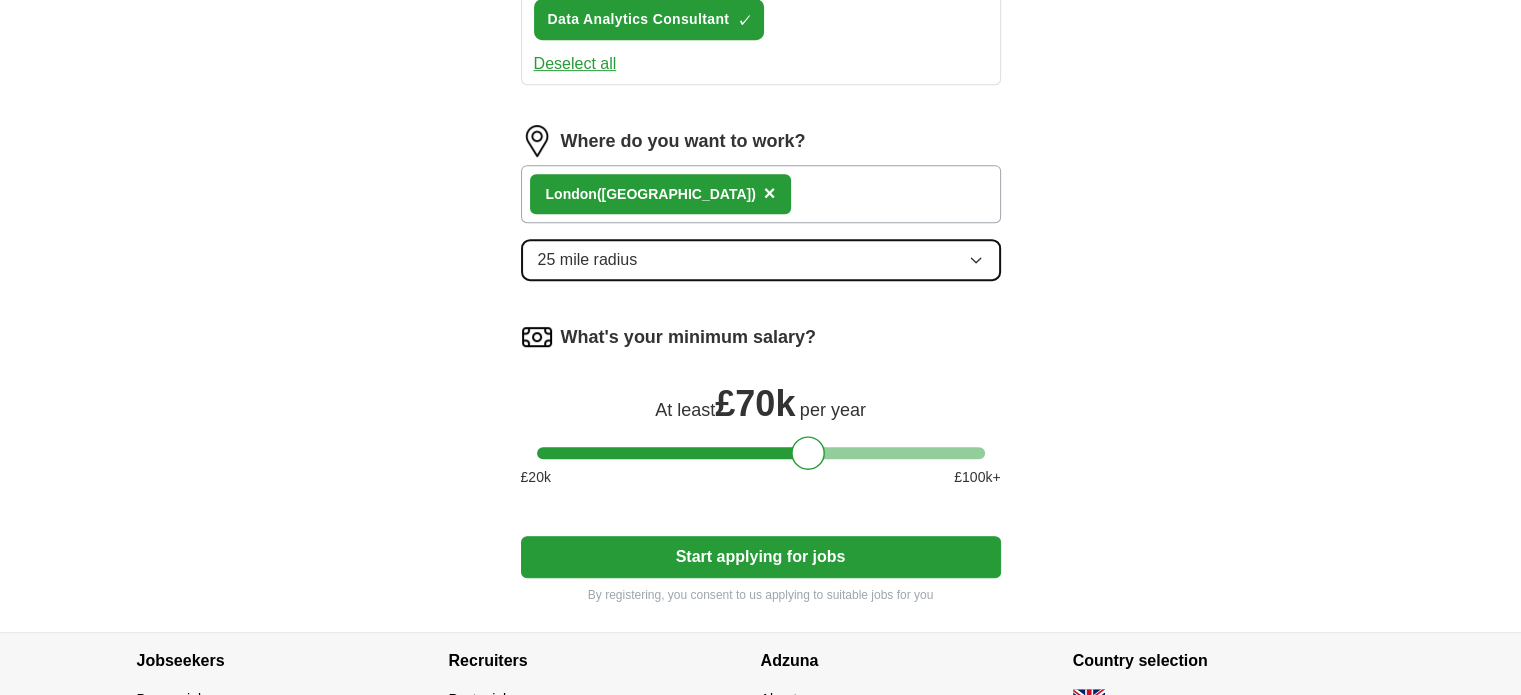 click on "25 mile radius" at bounding box center [761, 260] 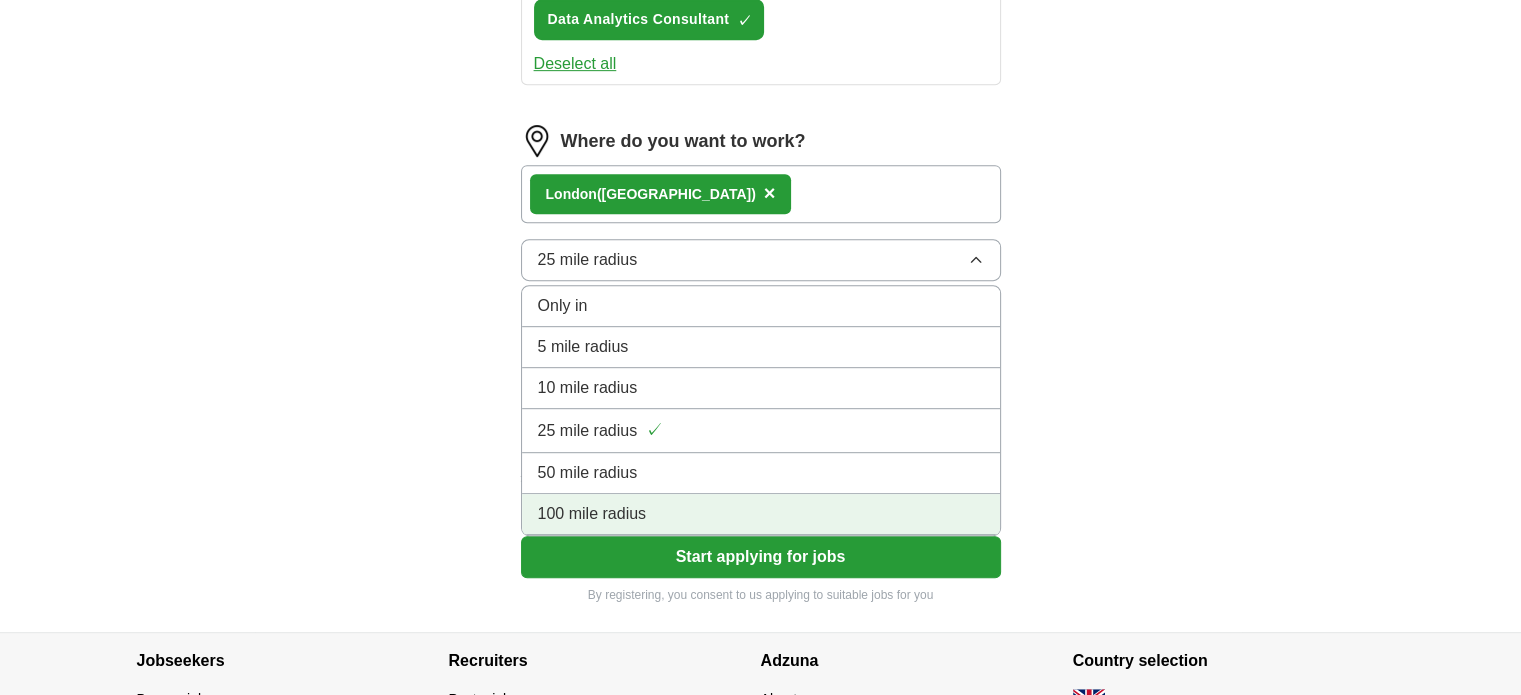 click on "100 mile radius" at bounding box center [592, 514] 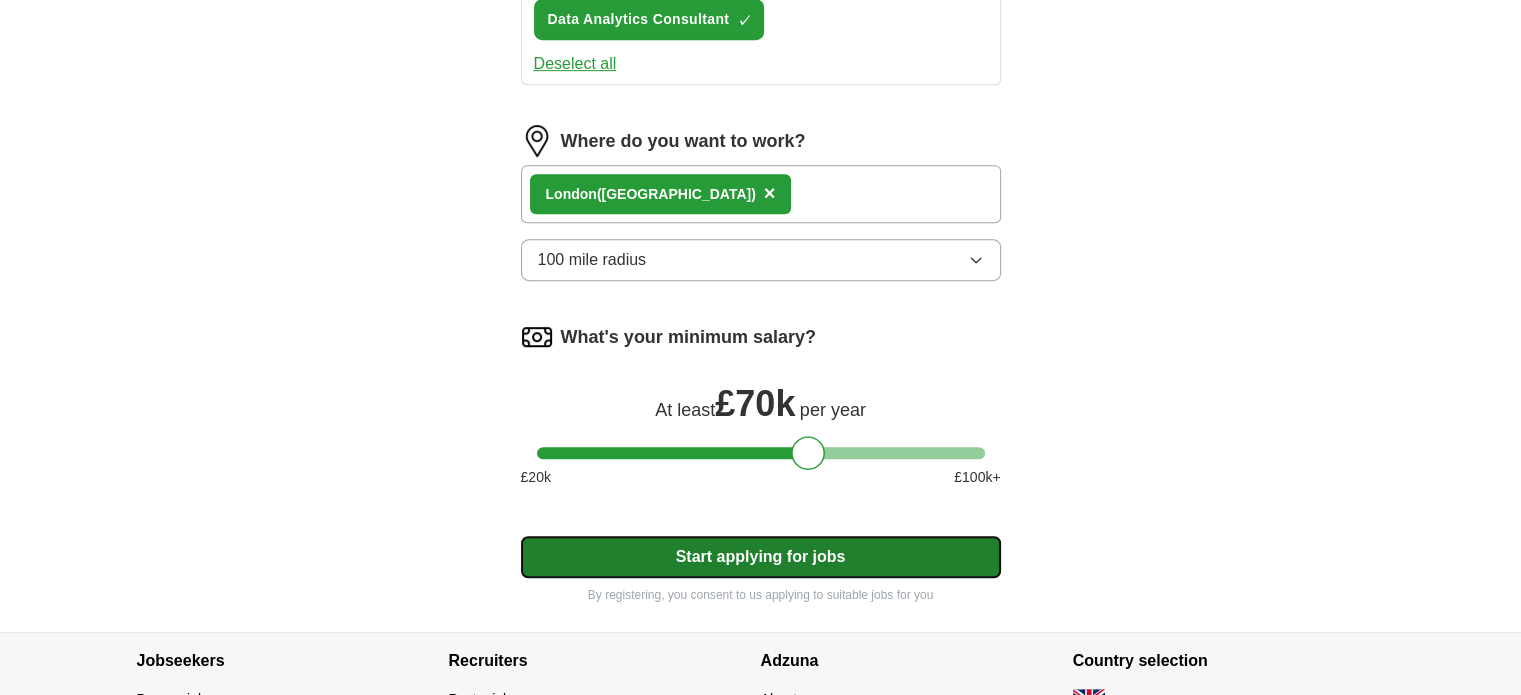 click on "Start applying for jobs" at bounding box center [761, 557] 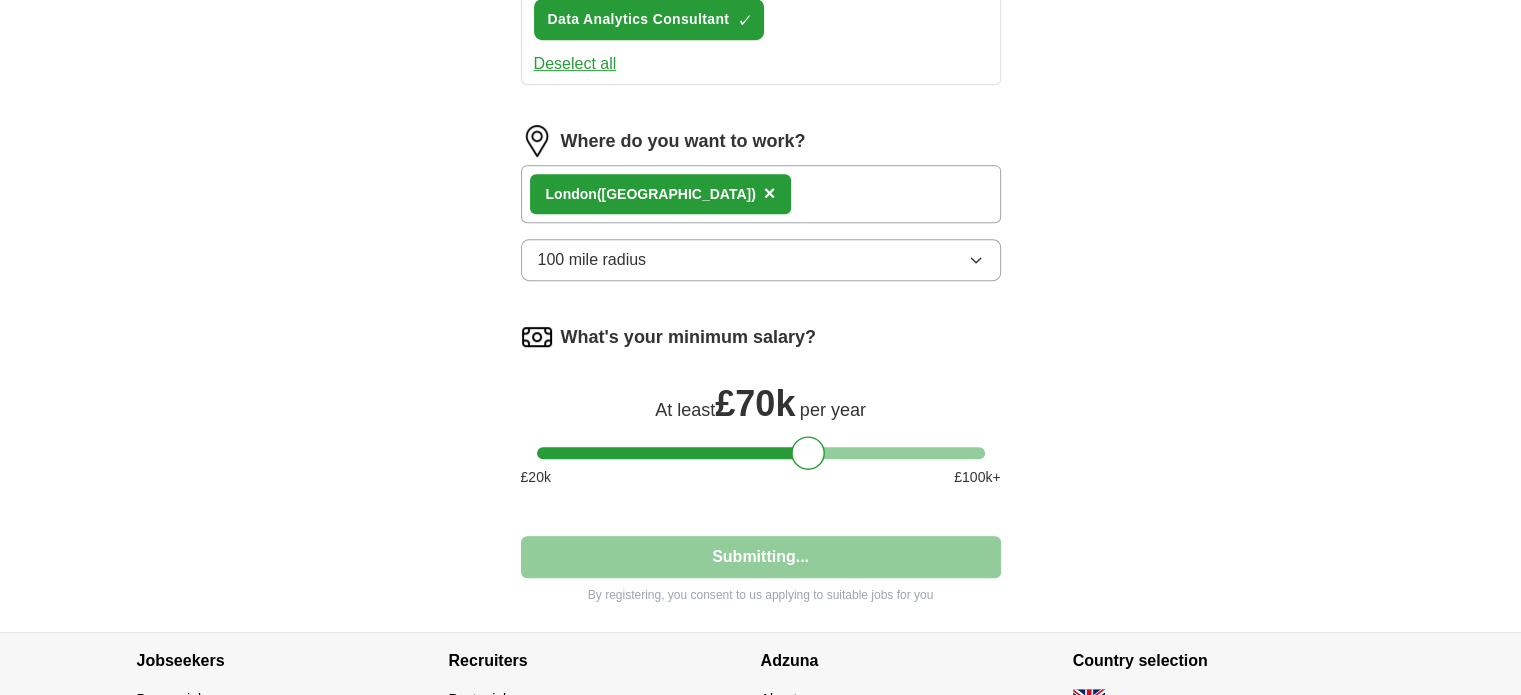 select on "**" 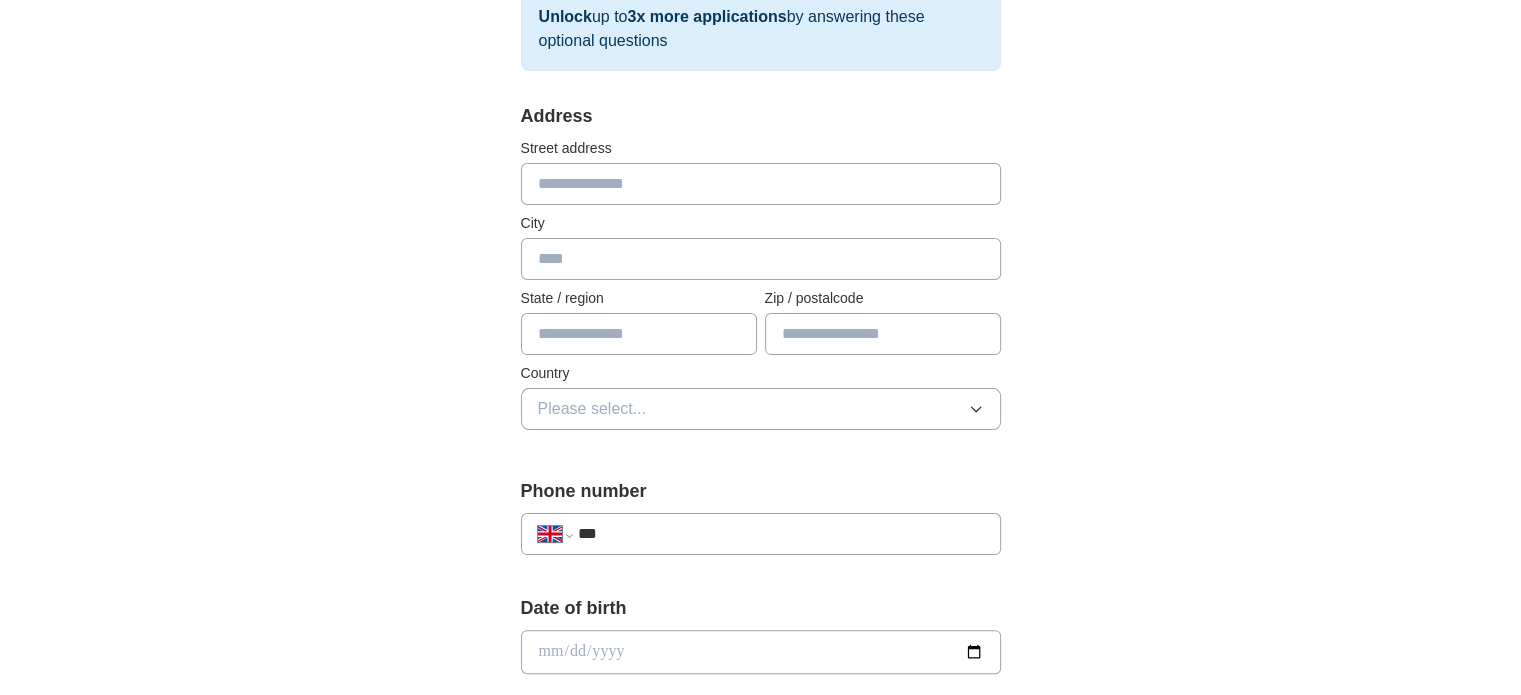 scroll, scrollTop: 400, scrollLeft: 0, axis: vertical 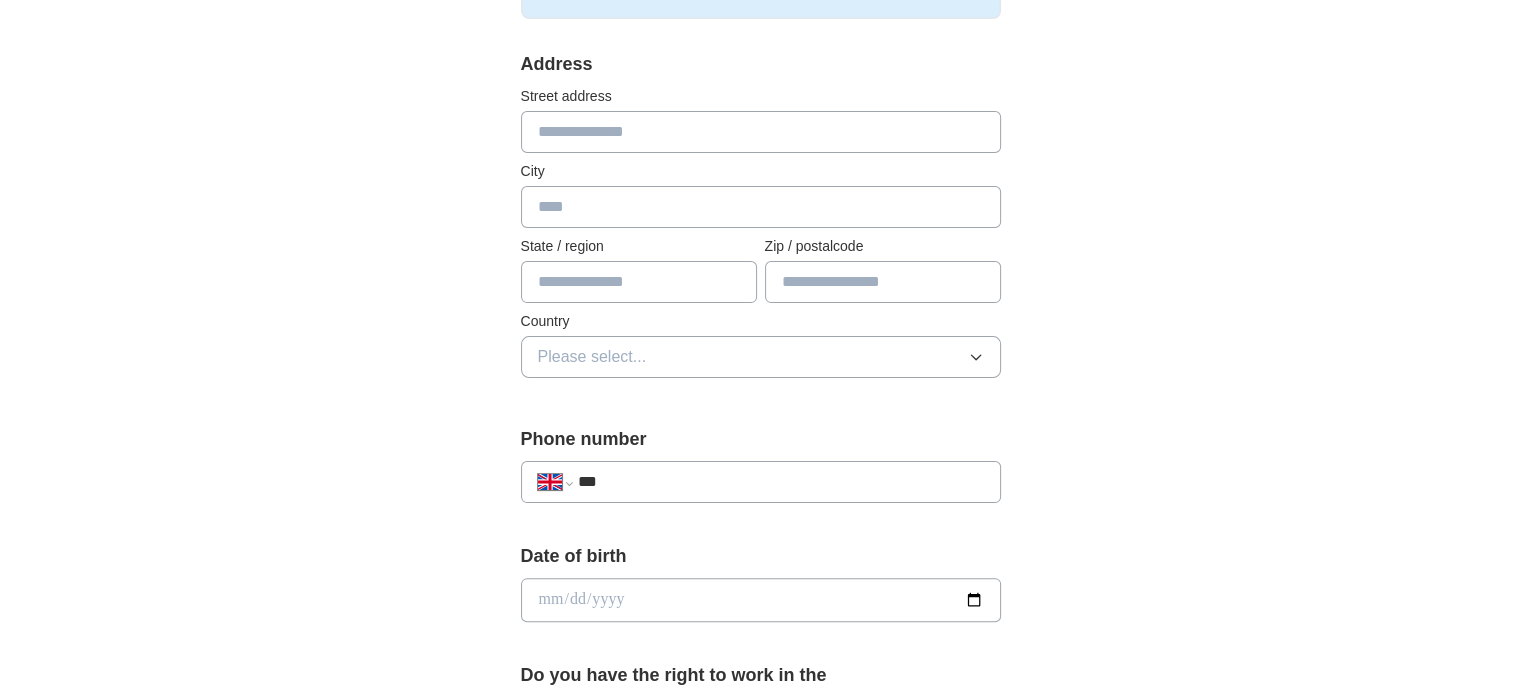 click at bounding box center [761, 132] 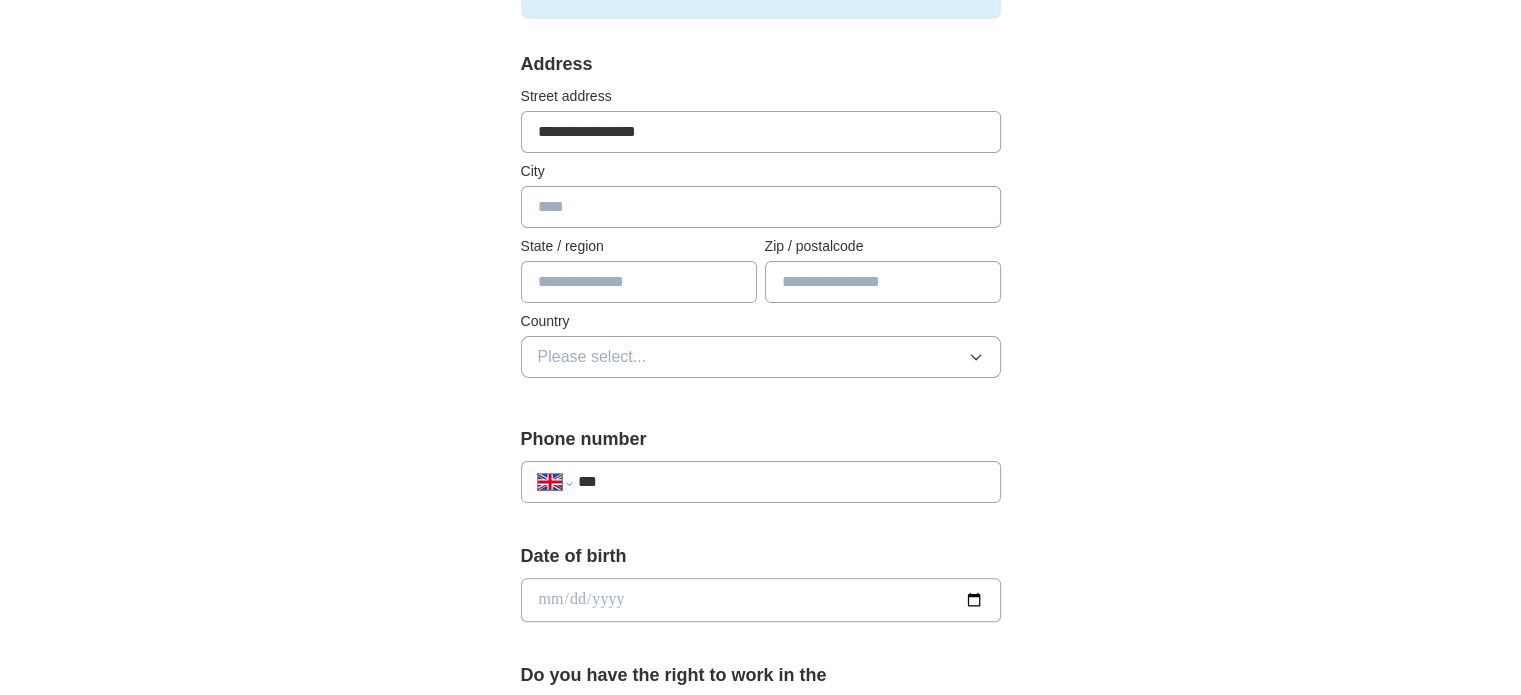 type on "*******" 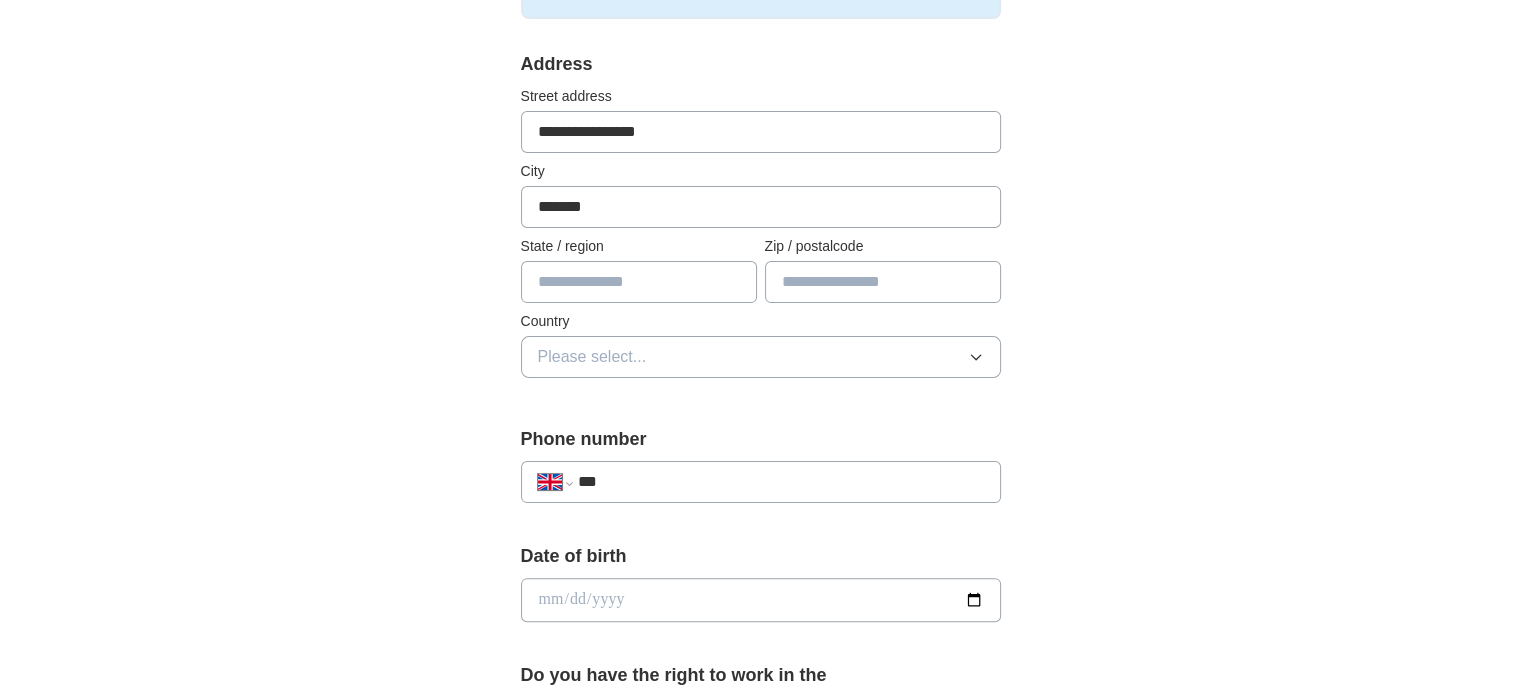 type on "*********" 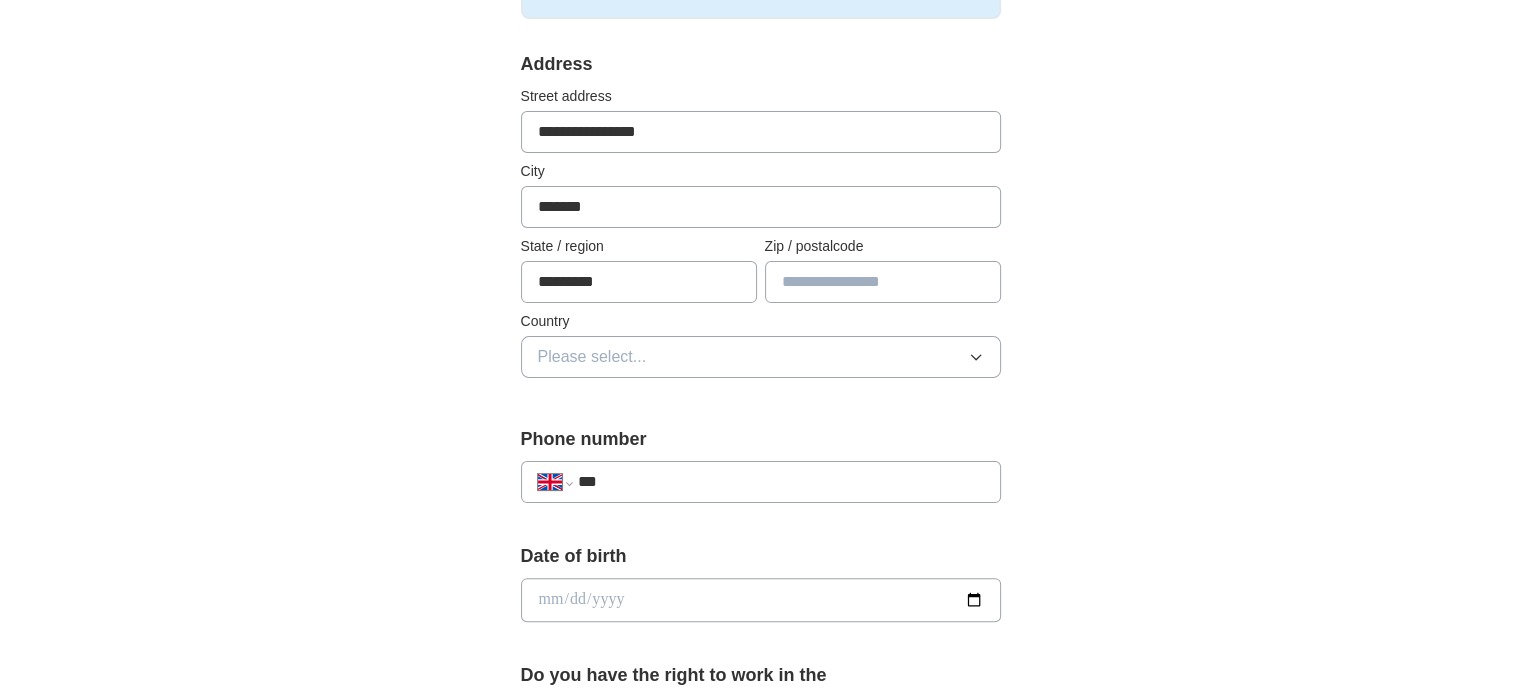 type on "******" 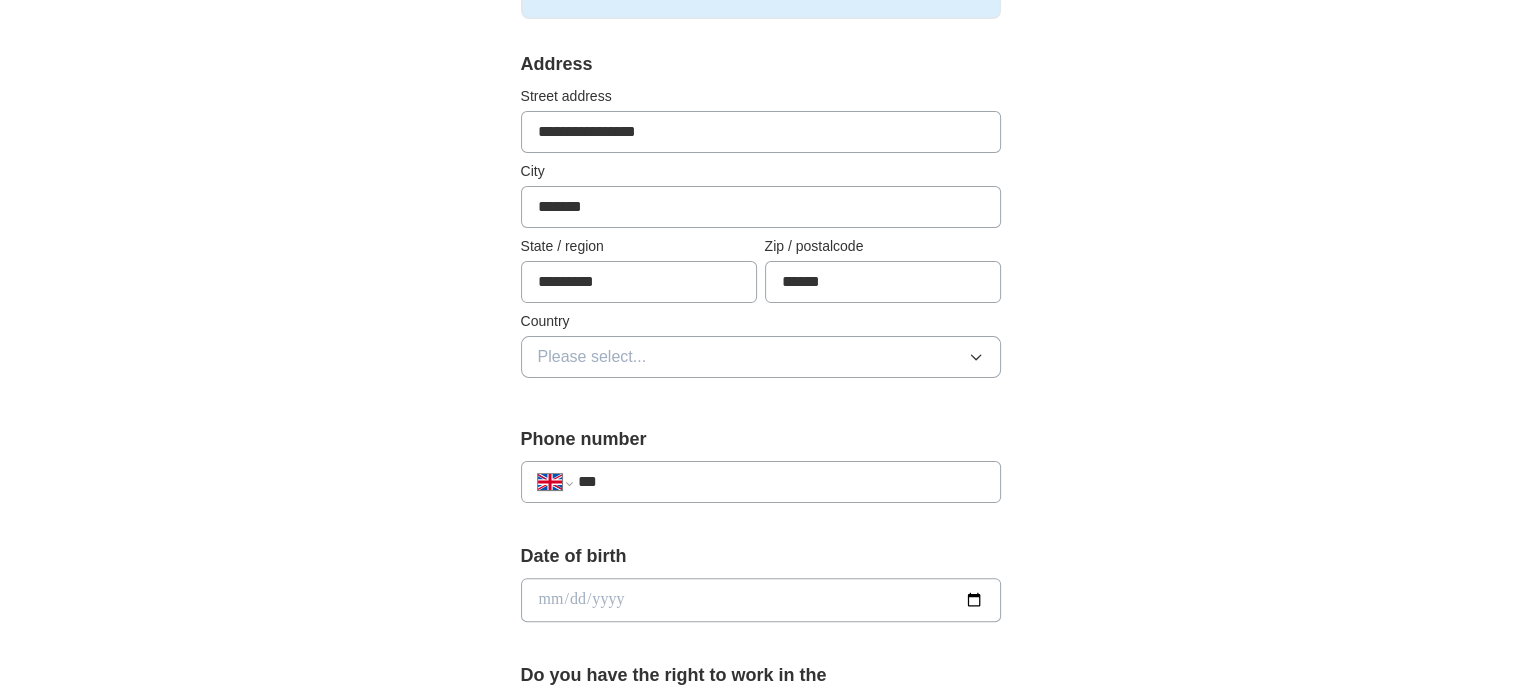 scroll, scrollTop: 600, scrollLeft: 0, axis: vertical 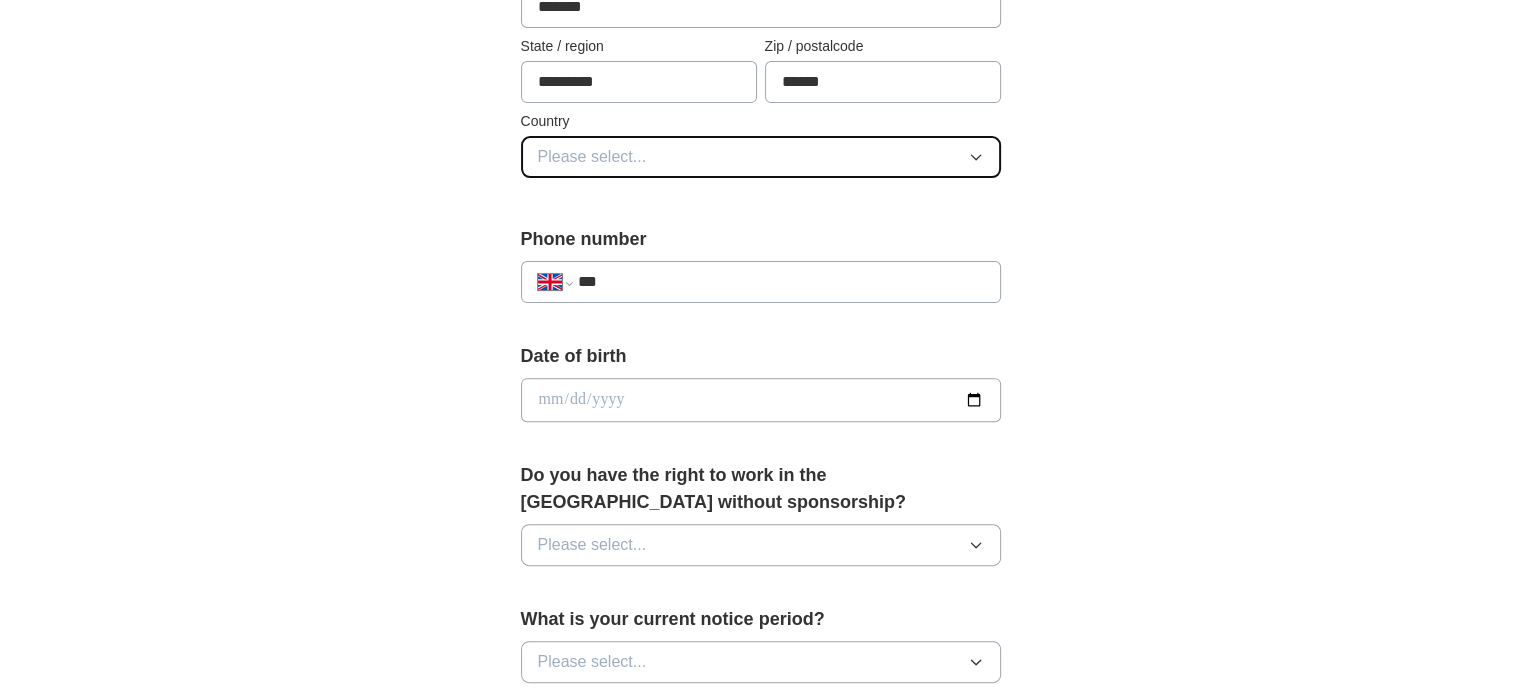 click on "Please select..." at bounding box center (761, 157) 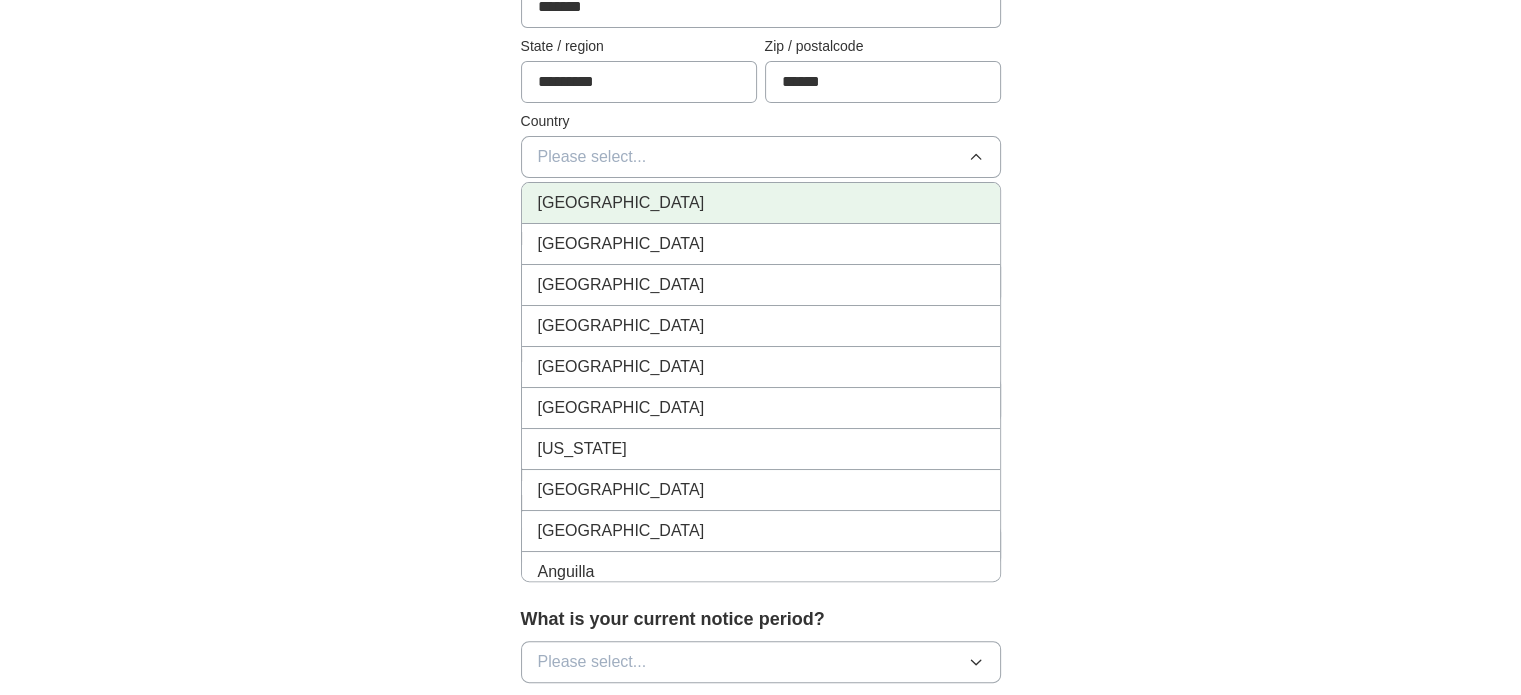 click on "[GEOGRAPHIC_DATA]" at bounding box center (621, 203) 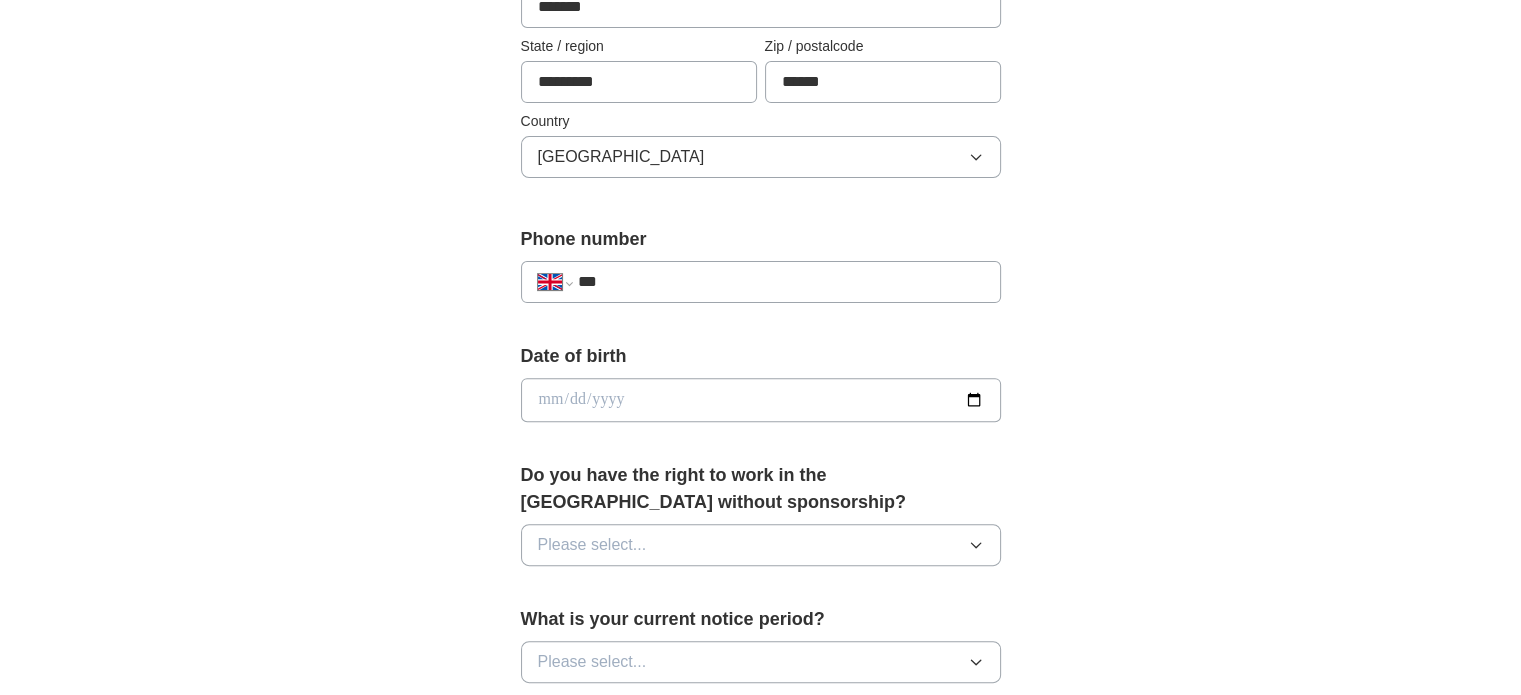 click on "***" at bounding box center (780, 282) 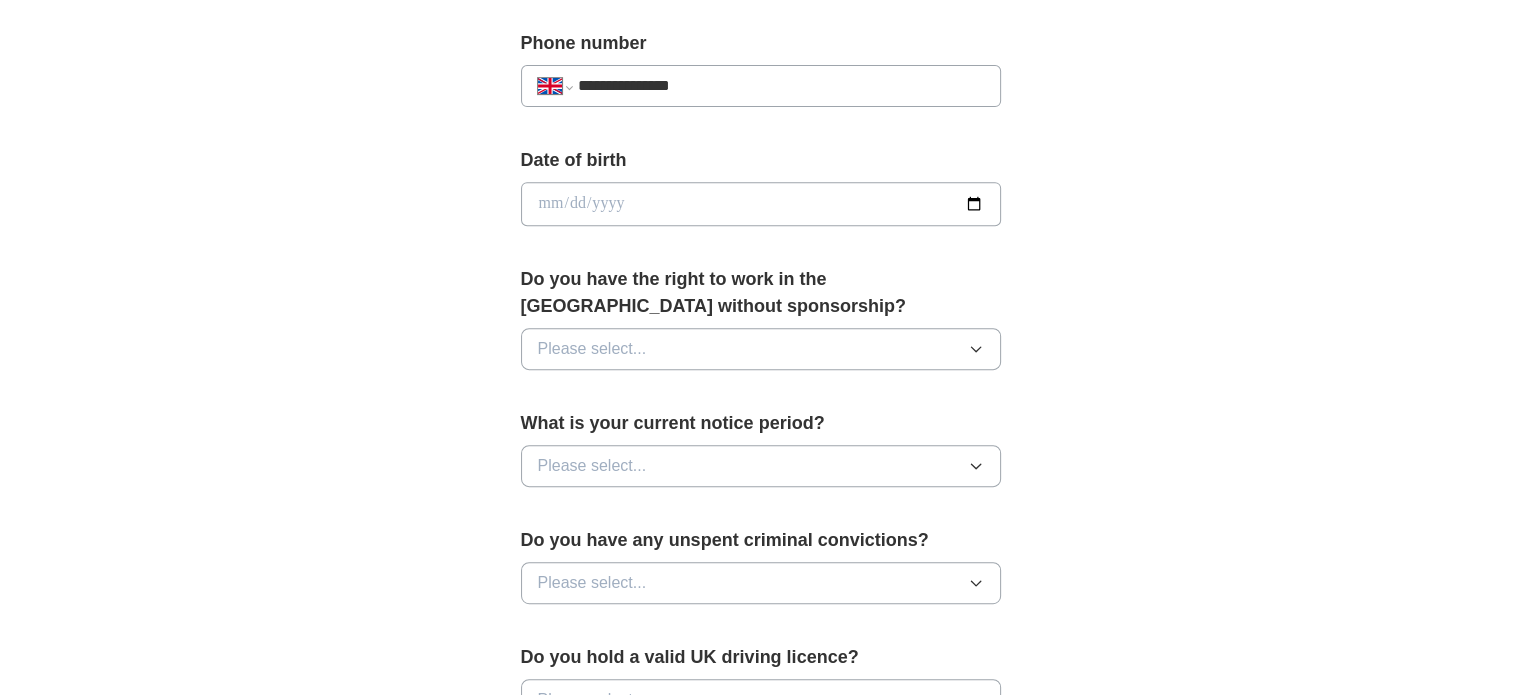 scroll, scrollTop: 800, scrollLeft: 0, axis: vertical 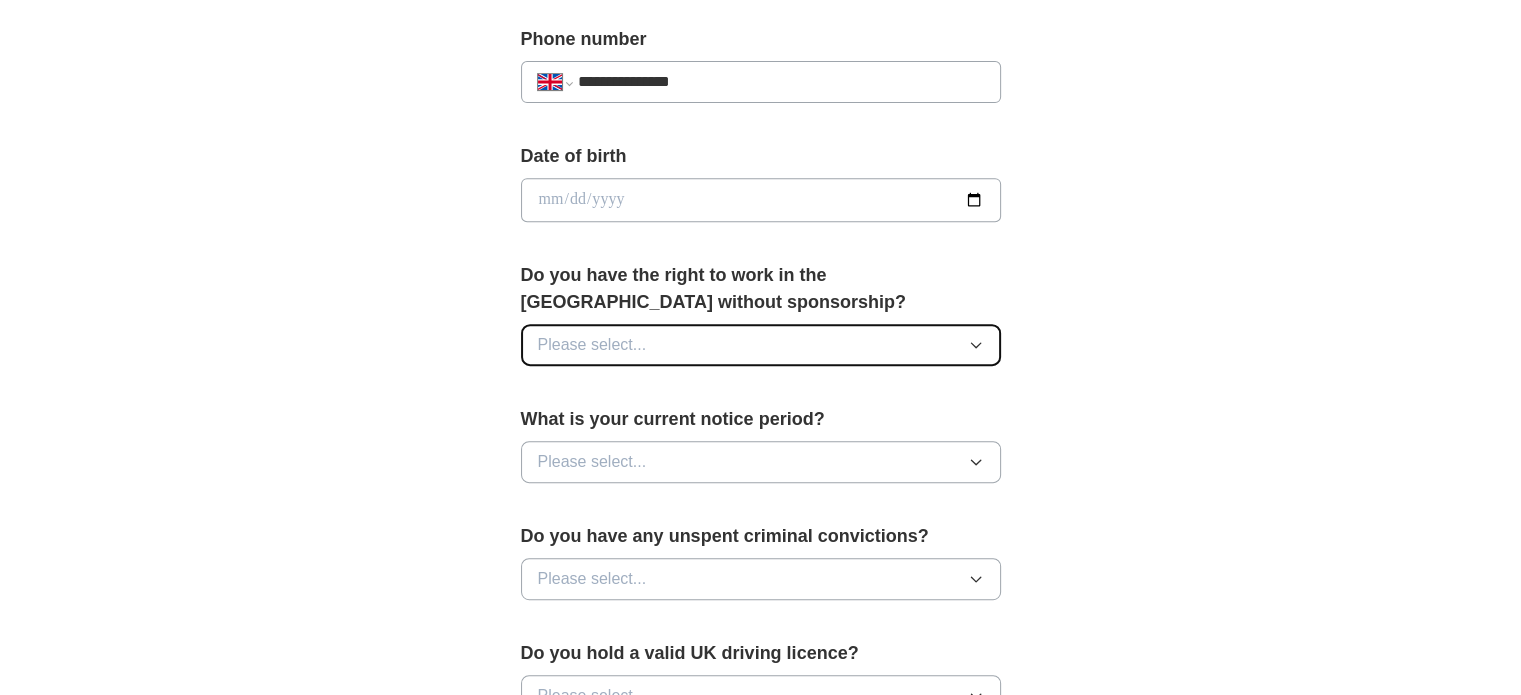 click on "Please select..." at bounding box center (761, 345) 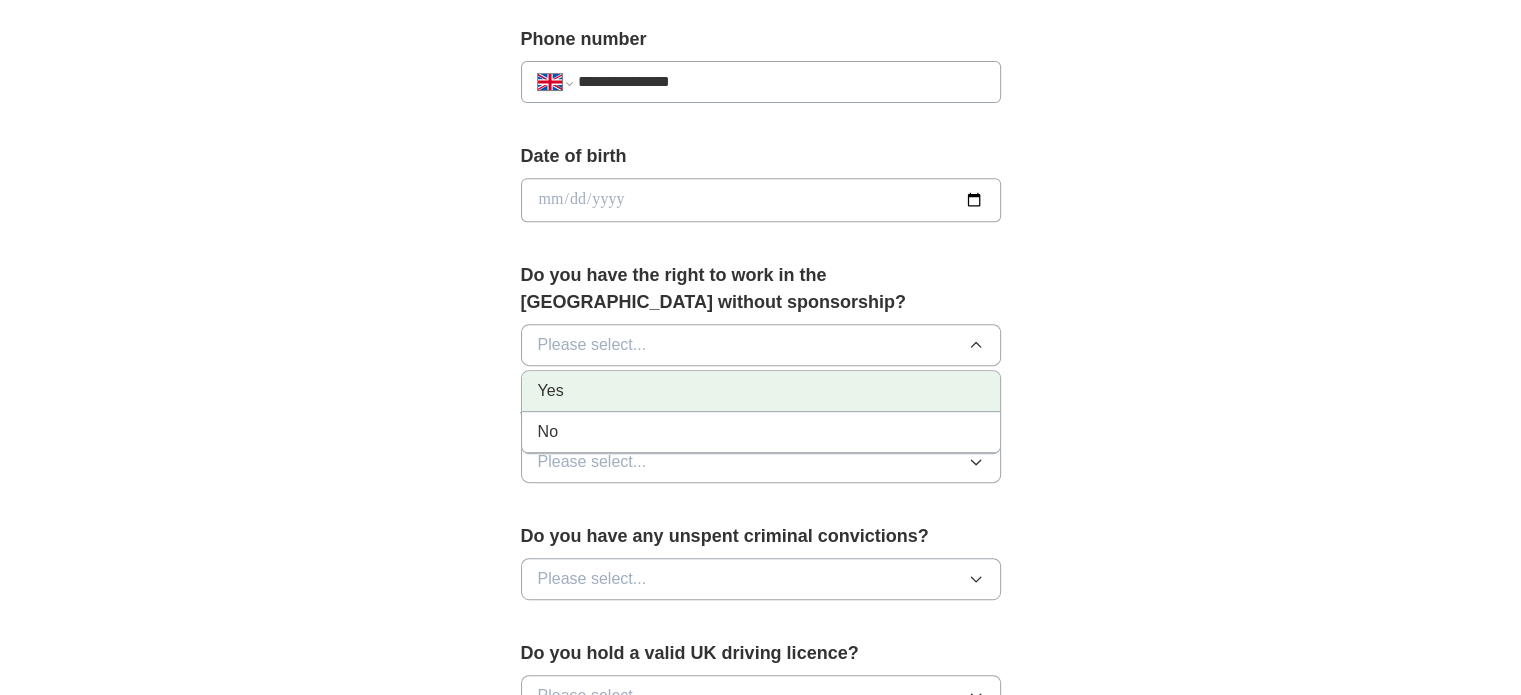 click on "Yes" at bounding box center (761, 391) 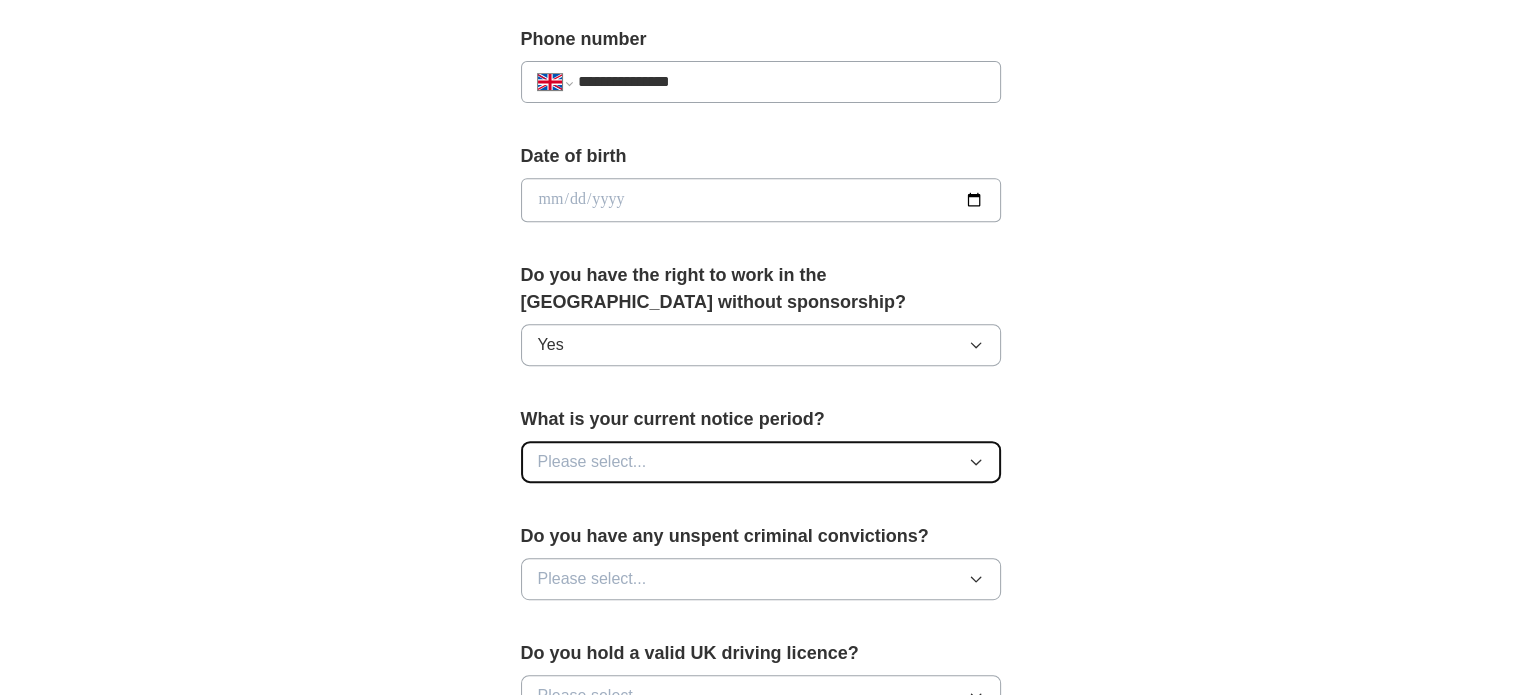click on "Please select..." at bounding box center [761, 462] 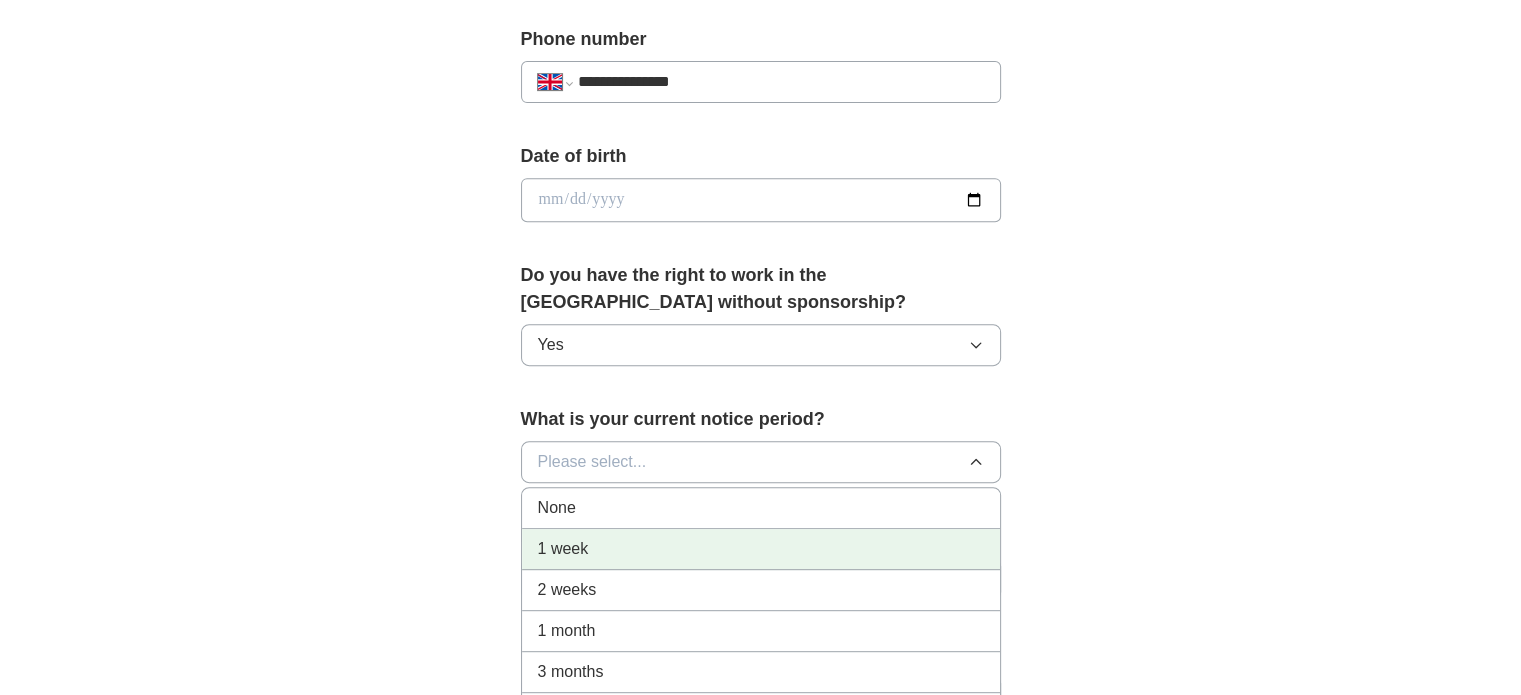 click on "1 week" at bounding box center (761, 549) 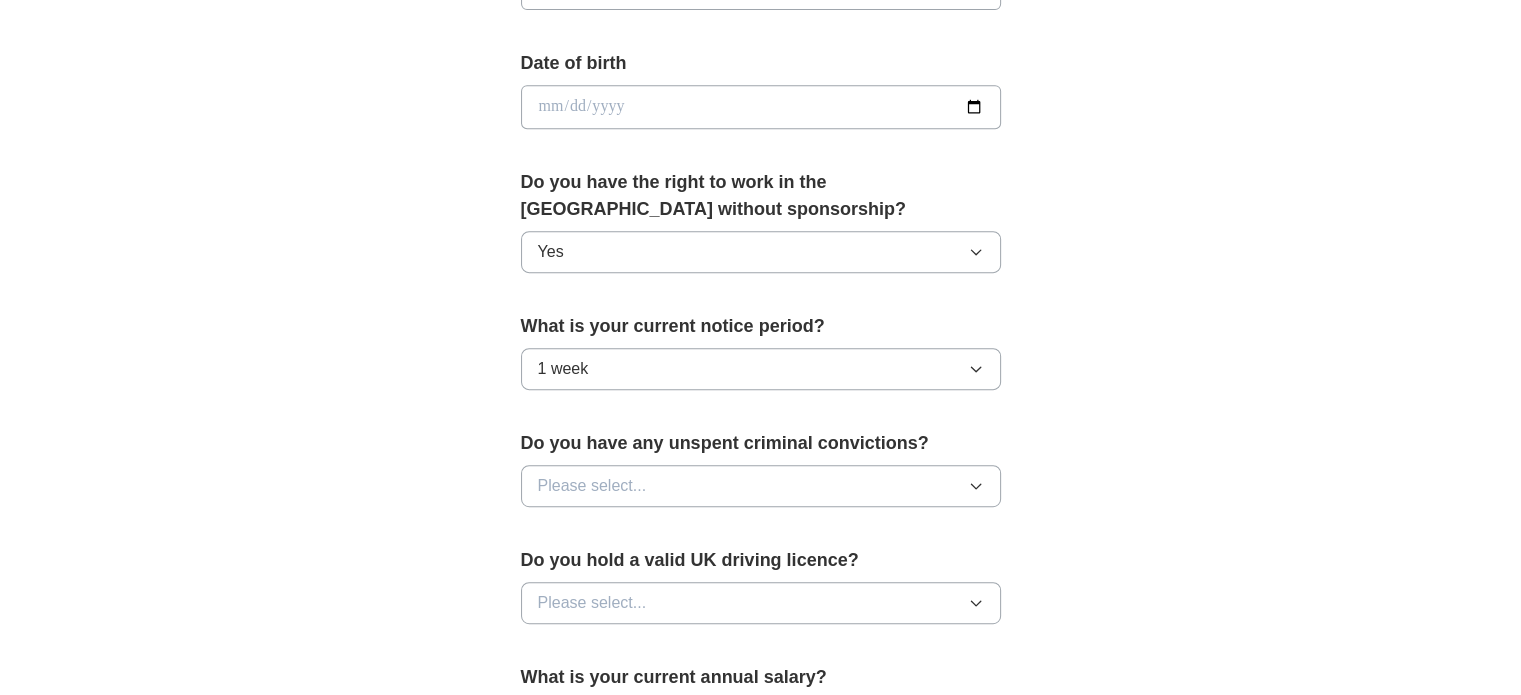 scroll, scrollTop: 1000, scrollLeft: 0, axis: vertical 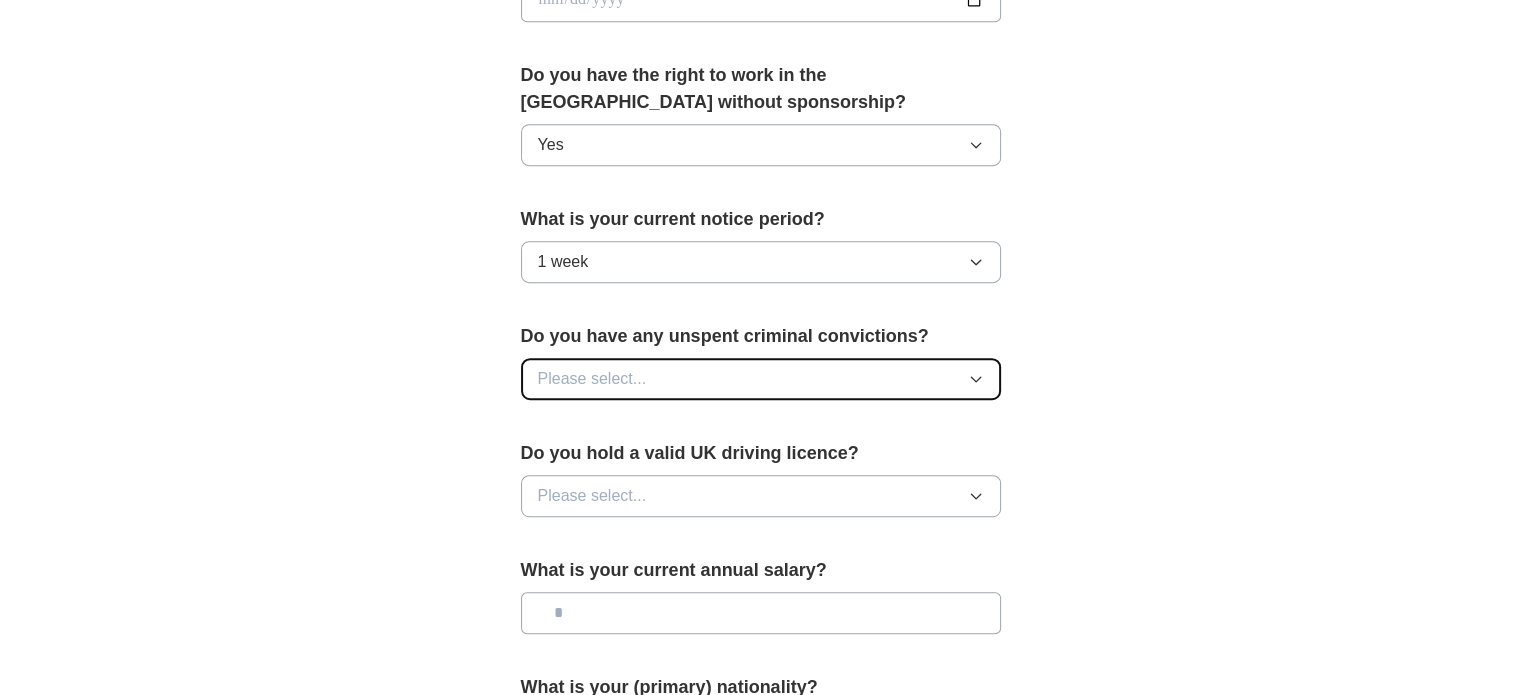 click on "Please select..." at bounding box center [761, 379] 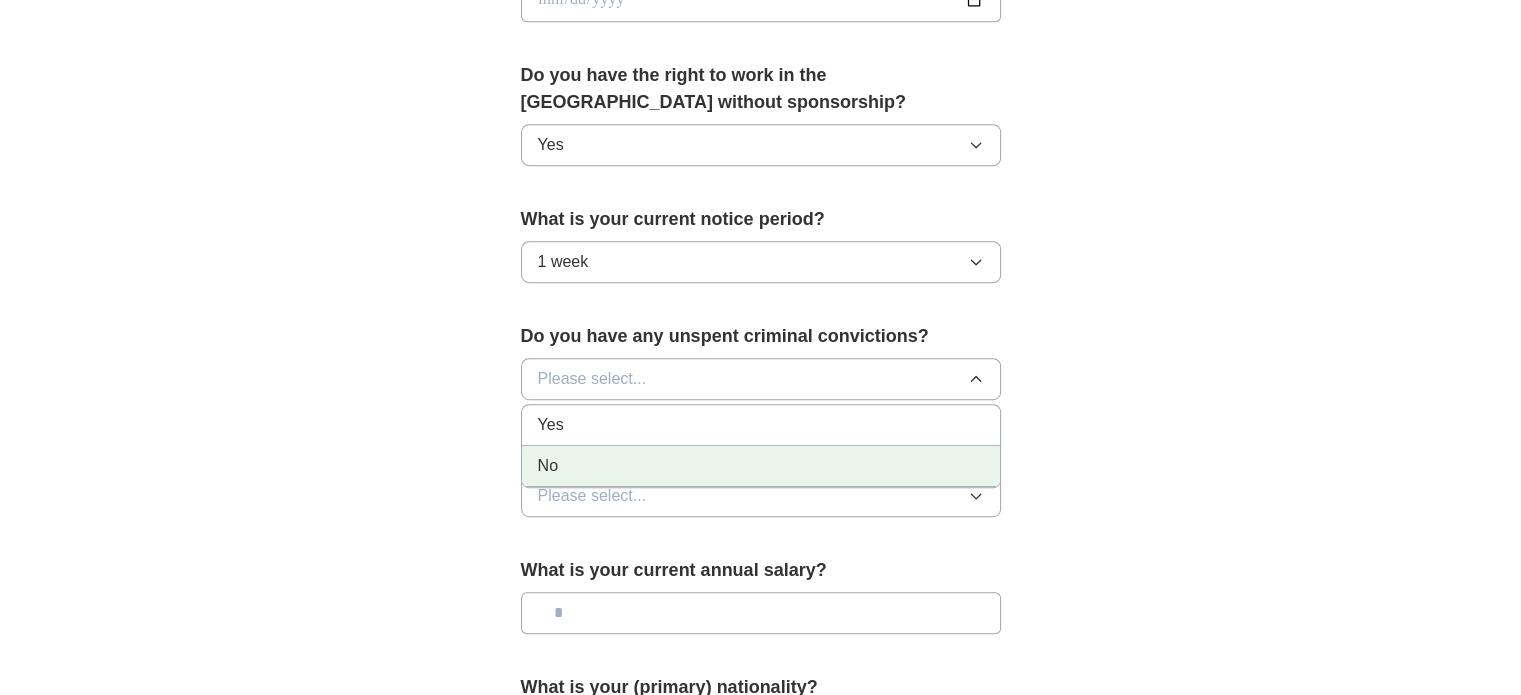 click on "No" at bounding box center (761, 466) 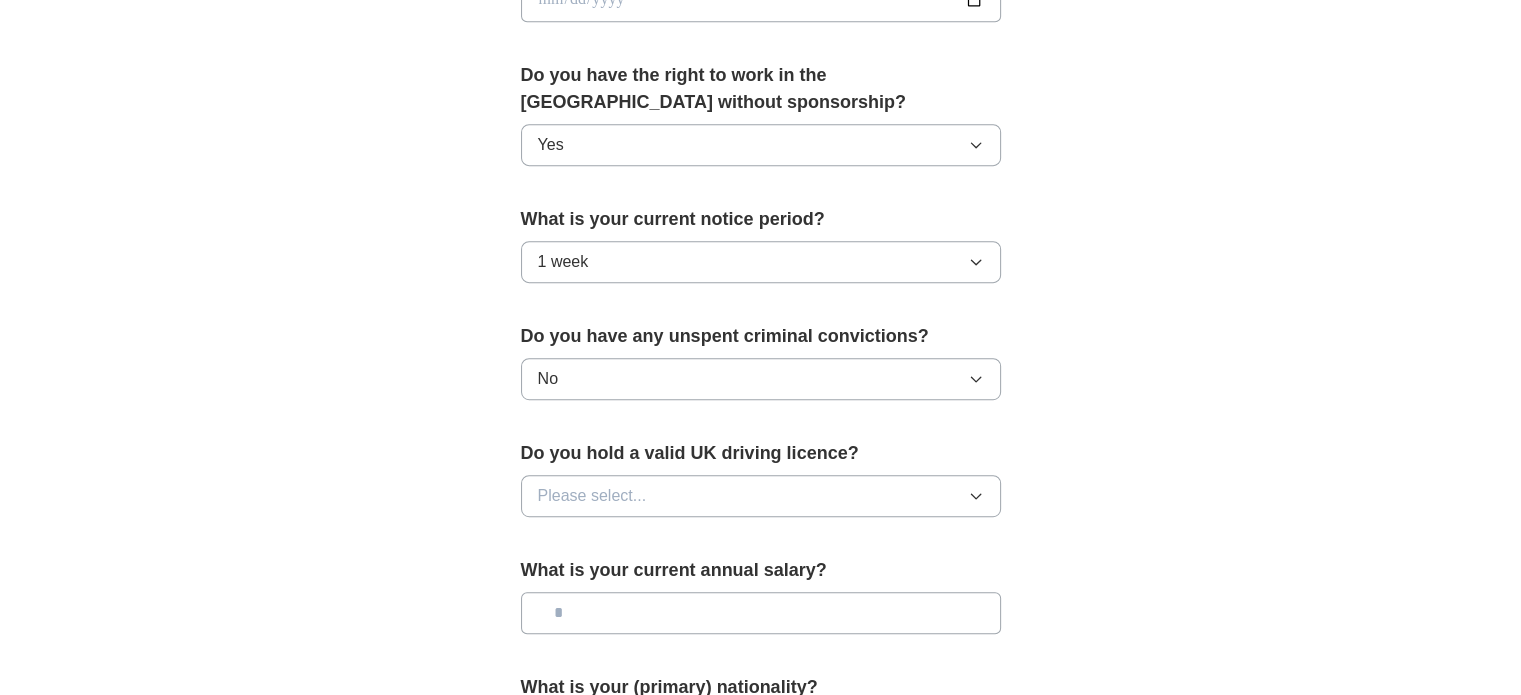 scroll, scrollTop: 1200, scrollLeft: 0, axis: vertical 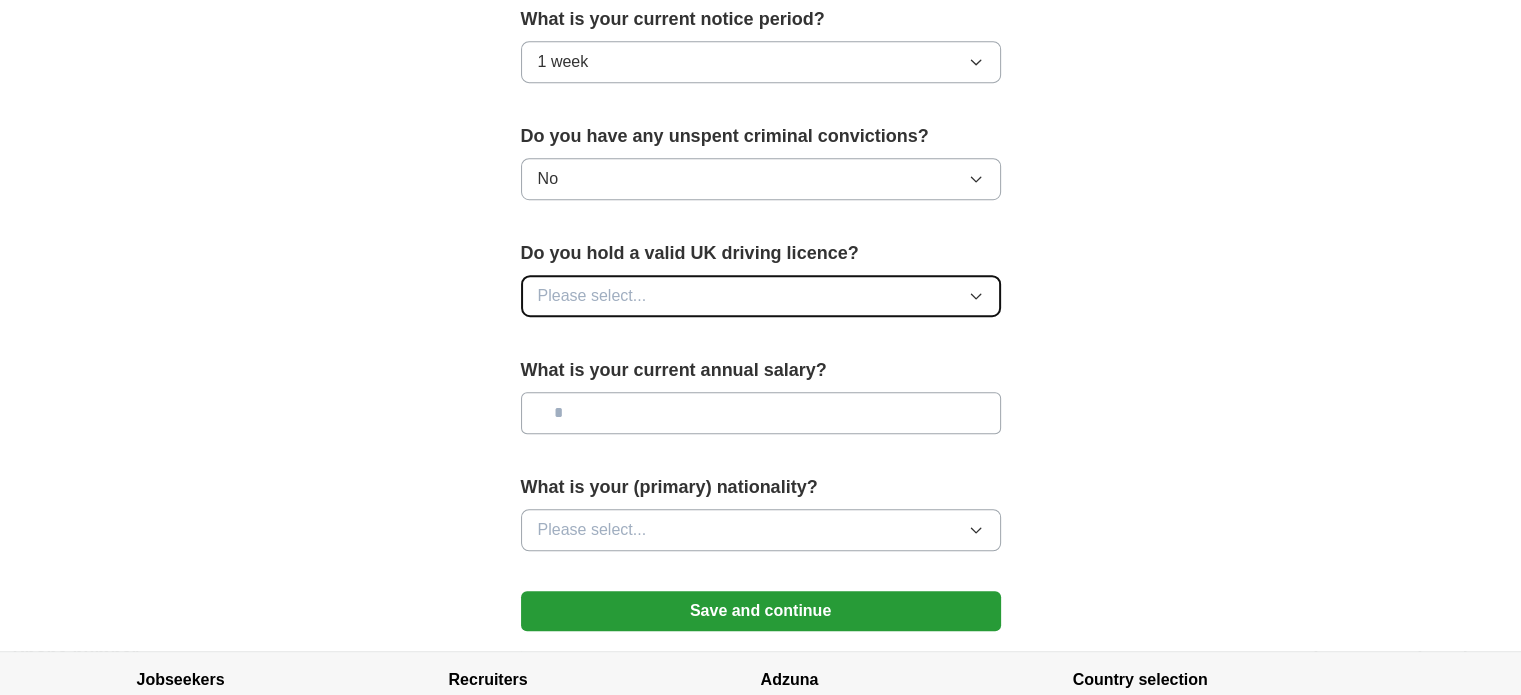 click on "Please select..." at bounding box center (761, 296) 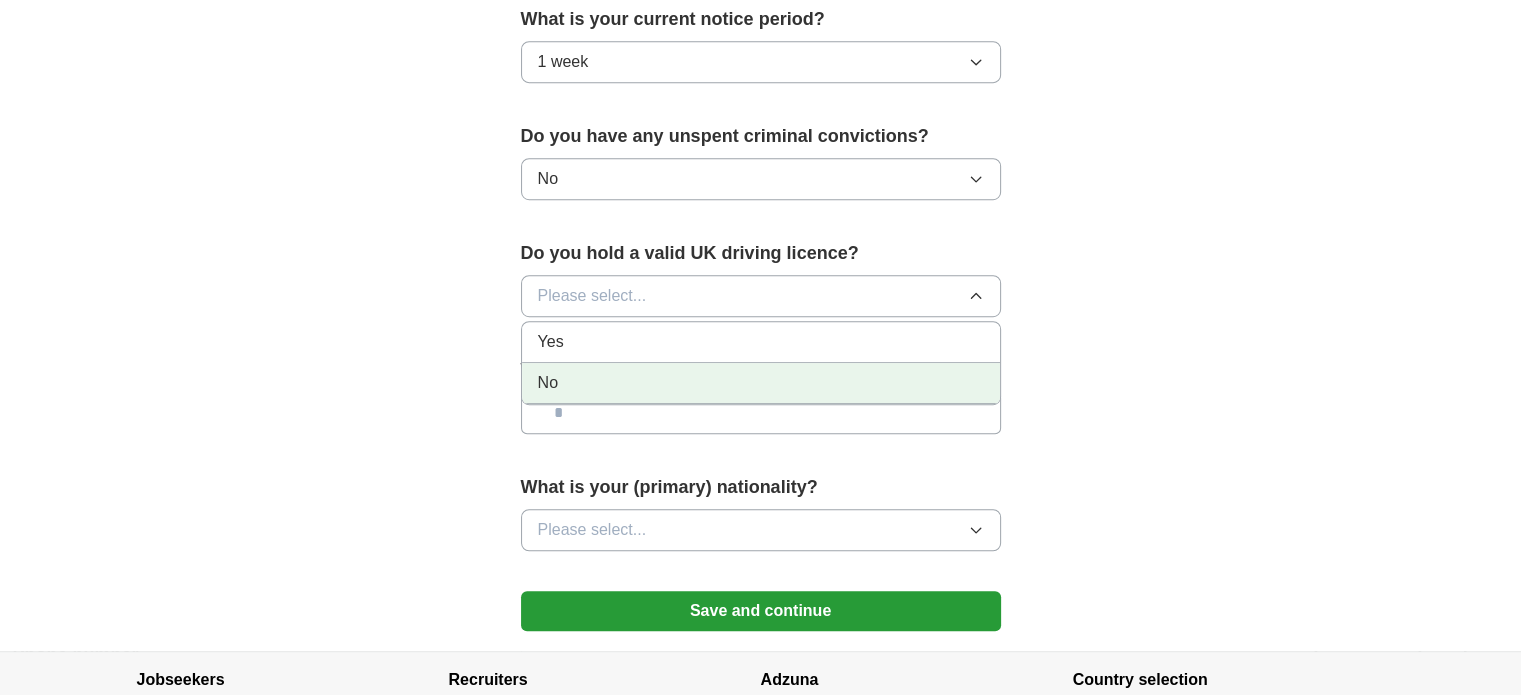 click on "No" at bounding box center (761, 383) 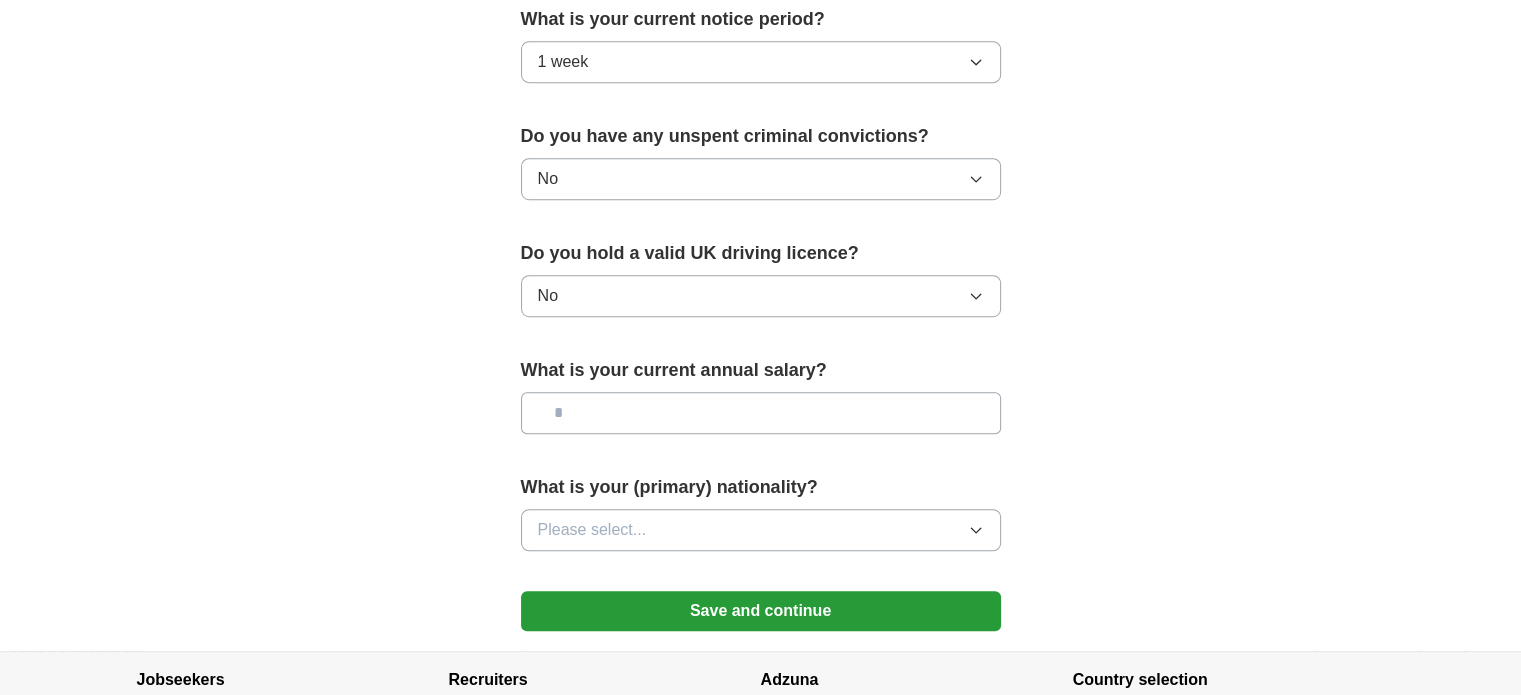 click at bounding box center (761, 413) 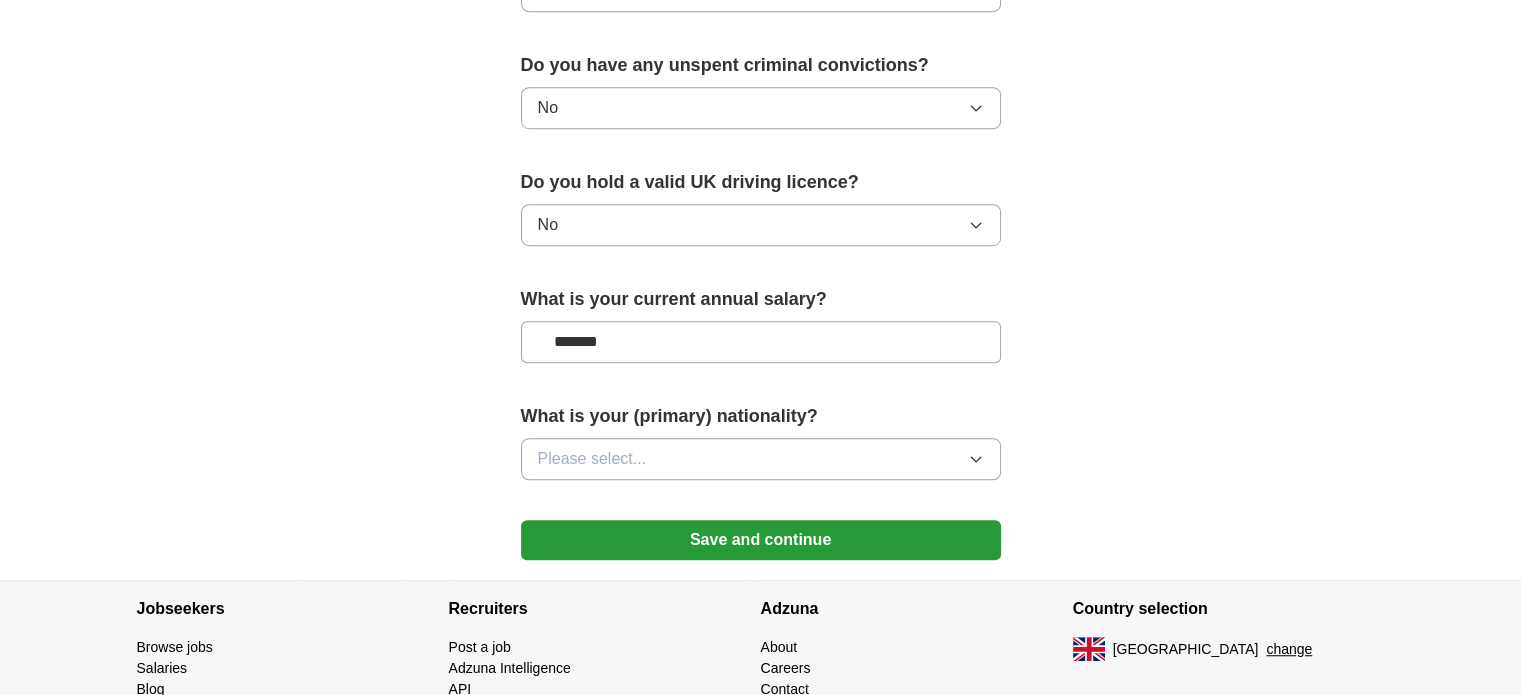 scroll, scrollTop: 1352, scrollLeft: 0, axis: vertical 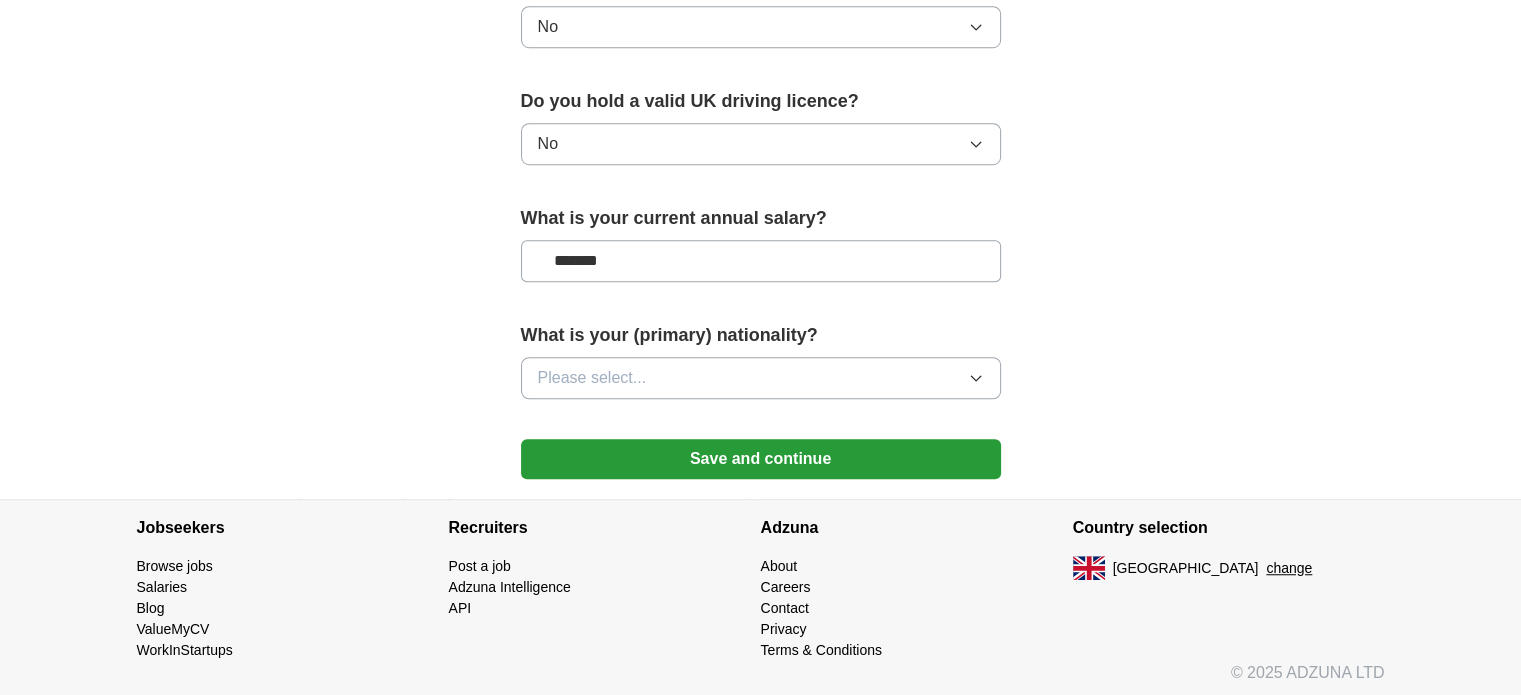 type on "*******" 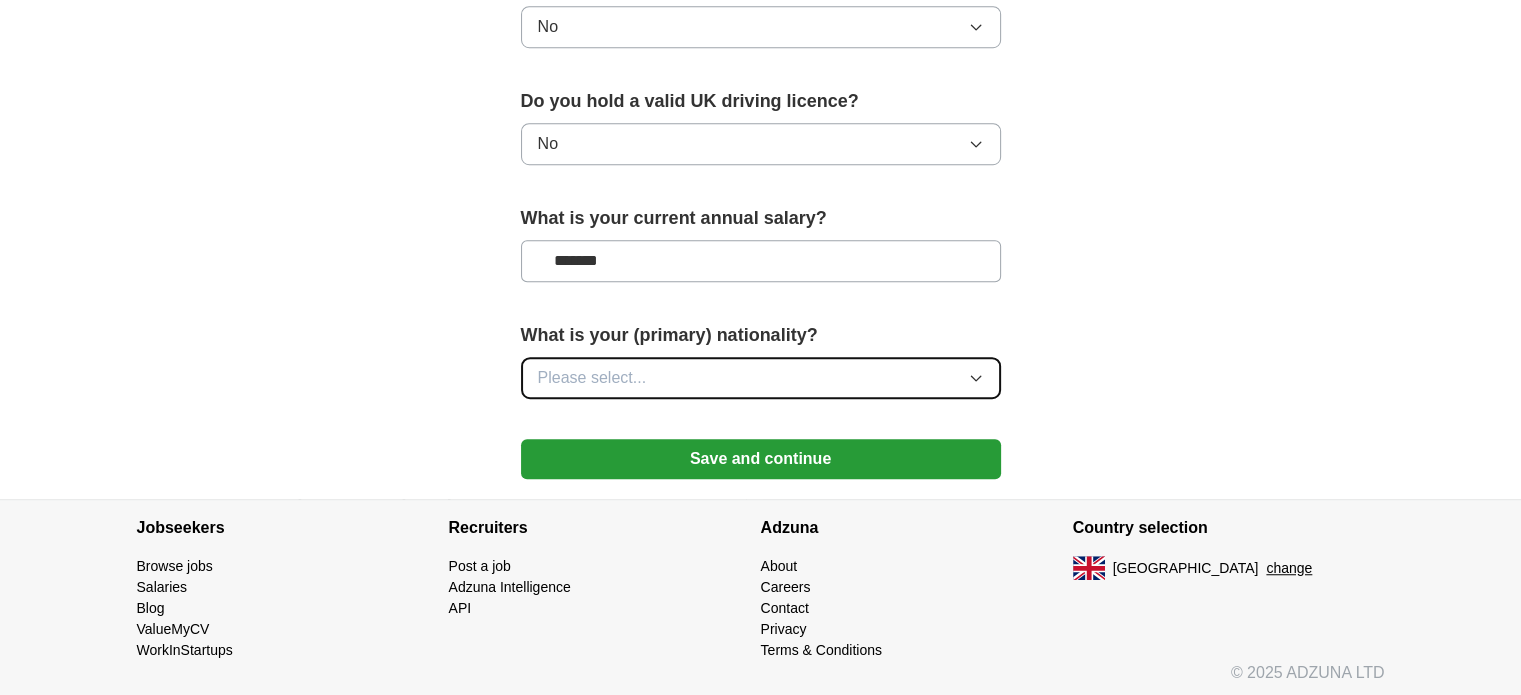 click on "Please select..." at bounding box center (761, 378) 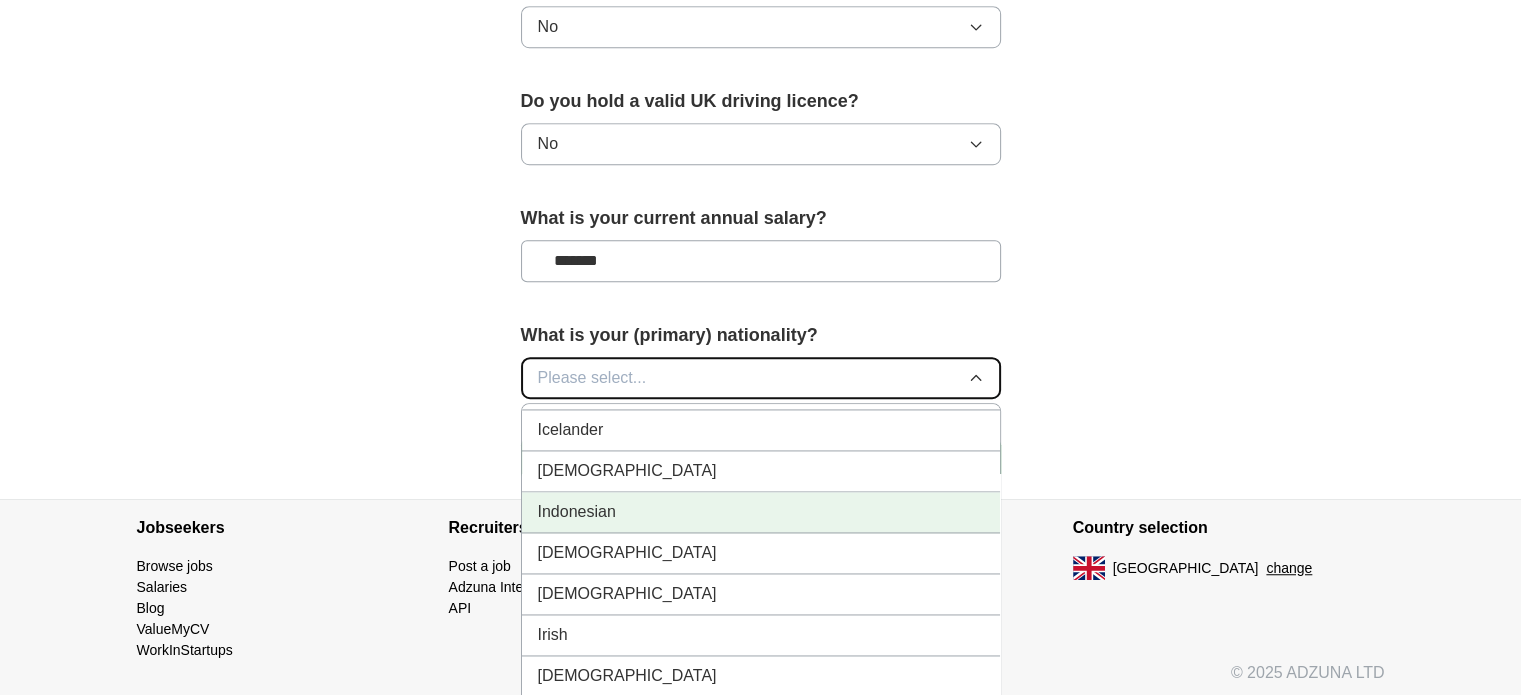 scroll, scrollTop: 3200, scrollLeft: 0, axis: vertical 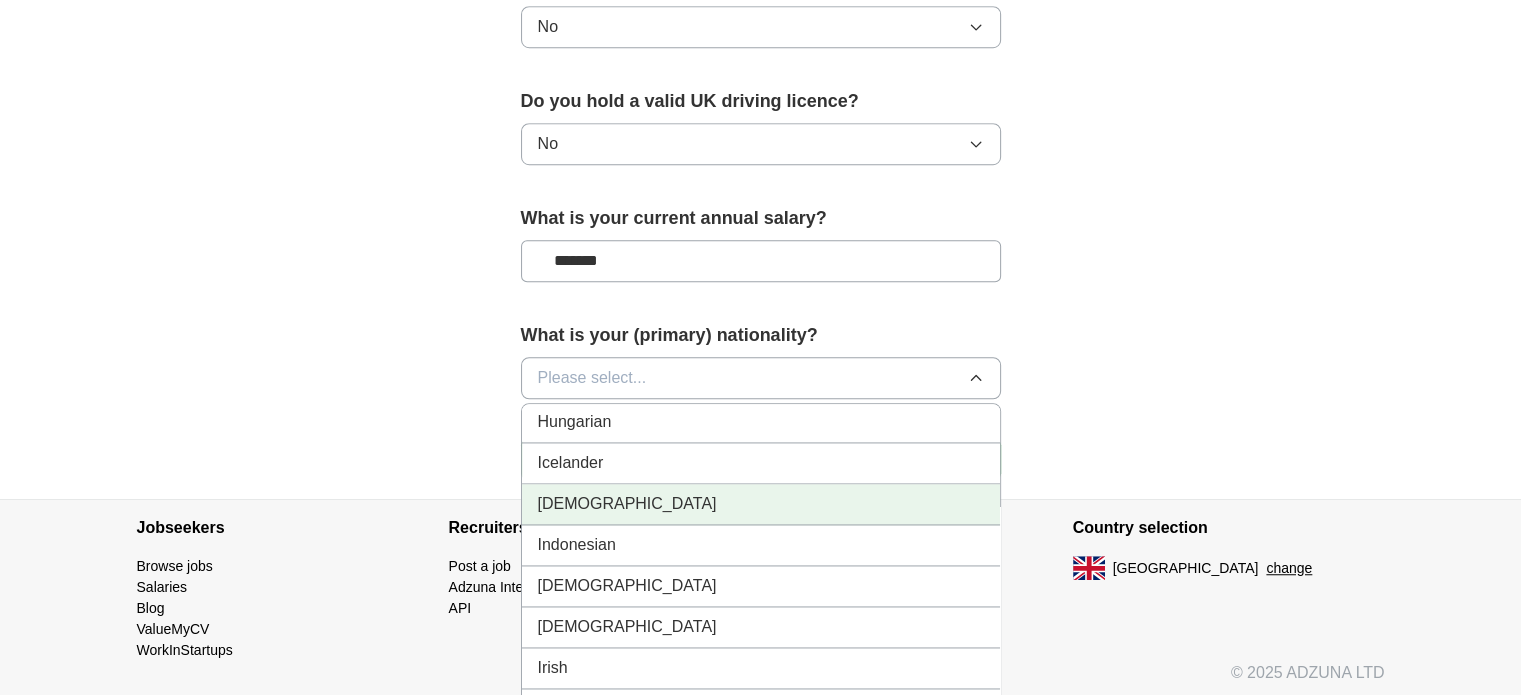 click on "[DEMOGRAPHIC_DATA]" at bounding box center (761, 504) 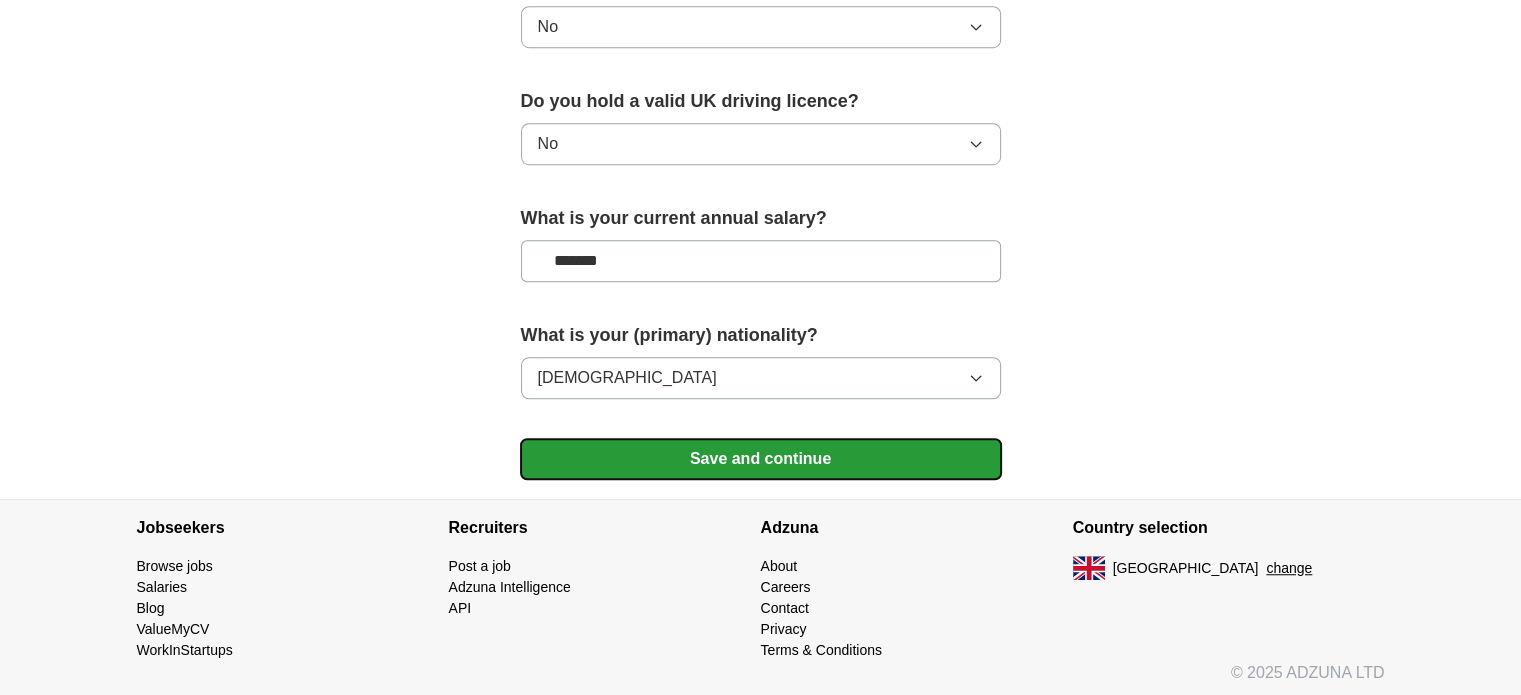 click on "Save and continue" at bounding box center (761, 459) 